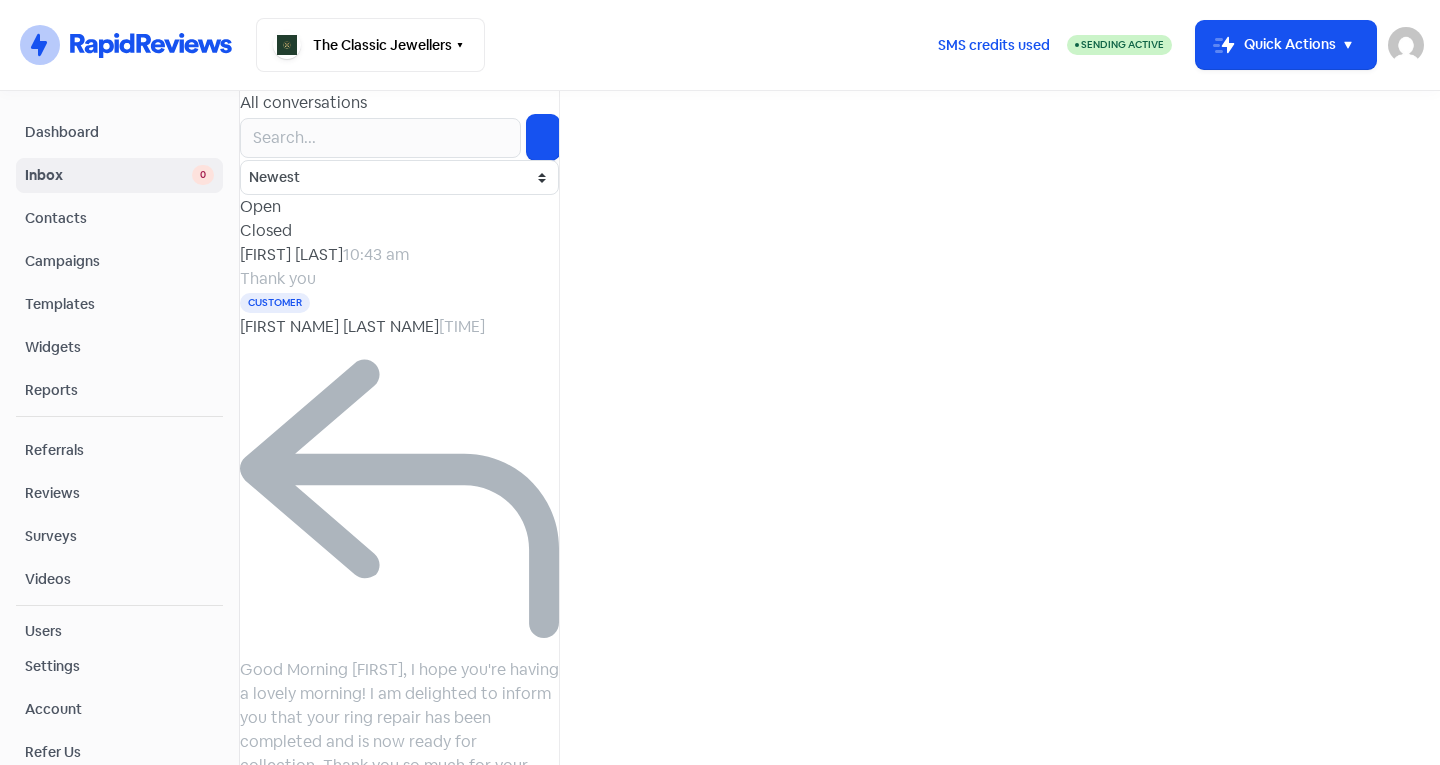 scroll, scrollTop: 0, scrollLeft: 0, axis: both 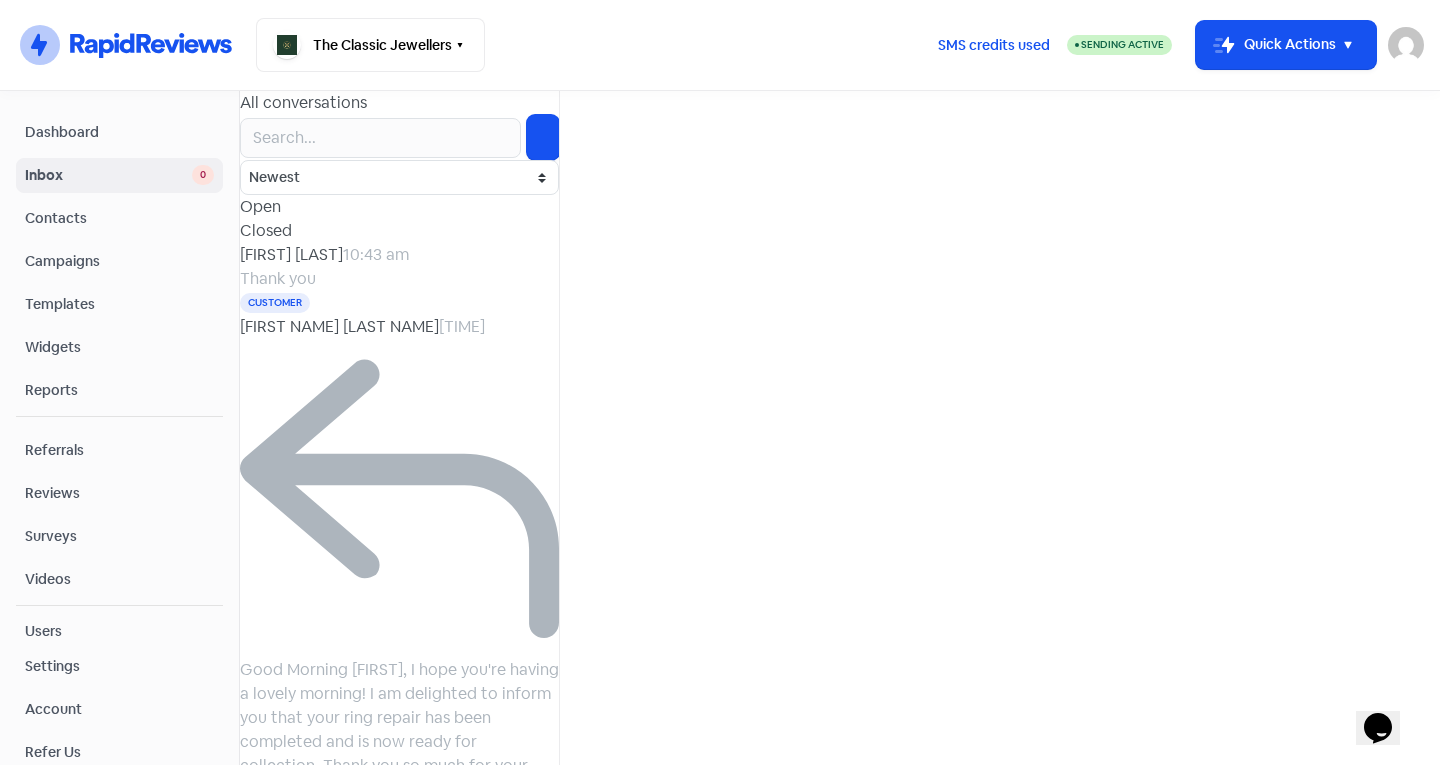 click on "Good Morning [FIRST],
I hope you're having a lovely morning! I am delighted to inform you that your ring repair has been completed and is now ready for collection. Thank you so much for your patience. We look forward to seeing you soon.
Warmest regards, Tanvi
The Classic Jewellers | 6 James Place" at bounding box center (278, 278) 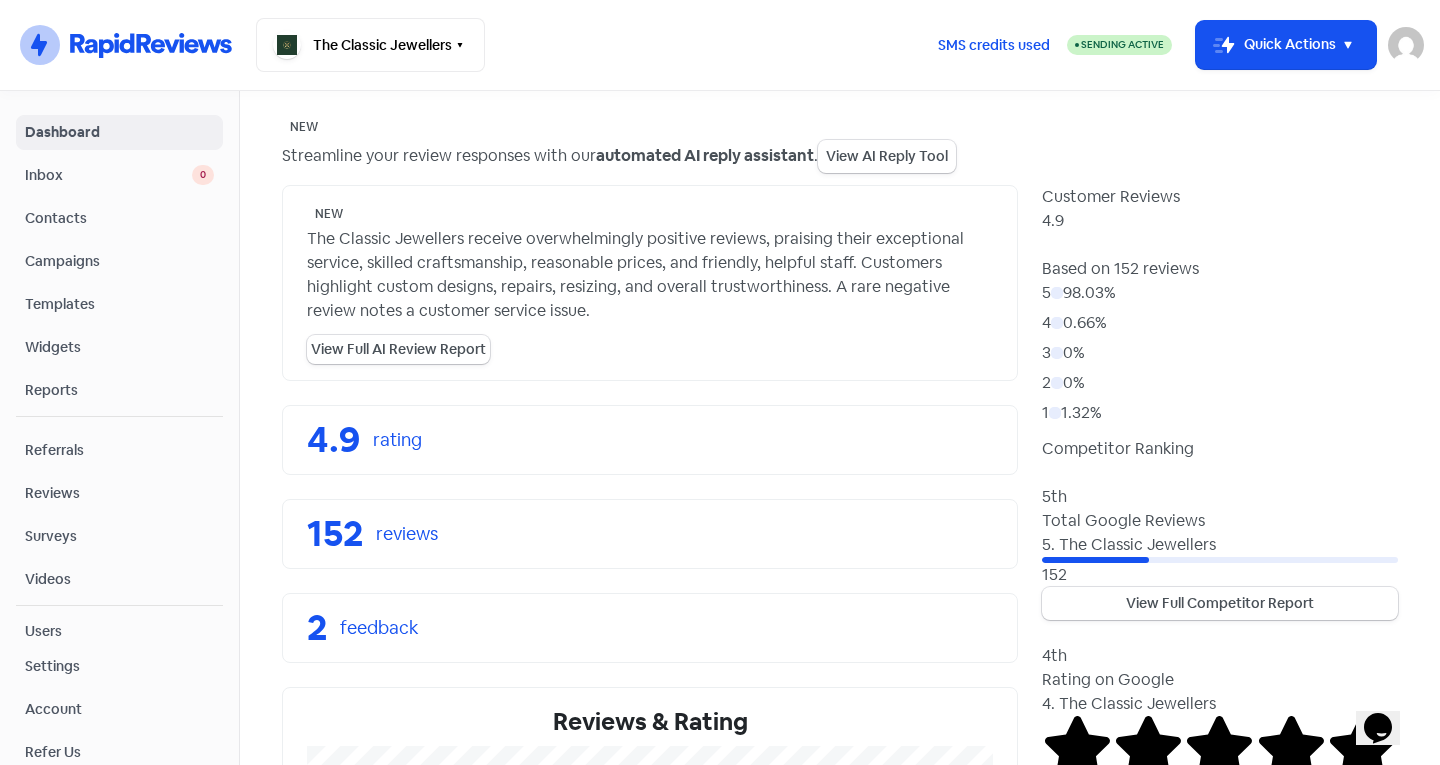 click on "Inbox" at bounding box center (108, 175) 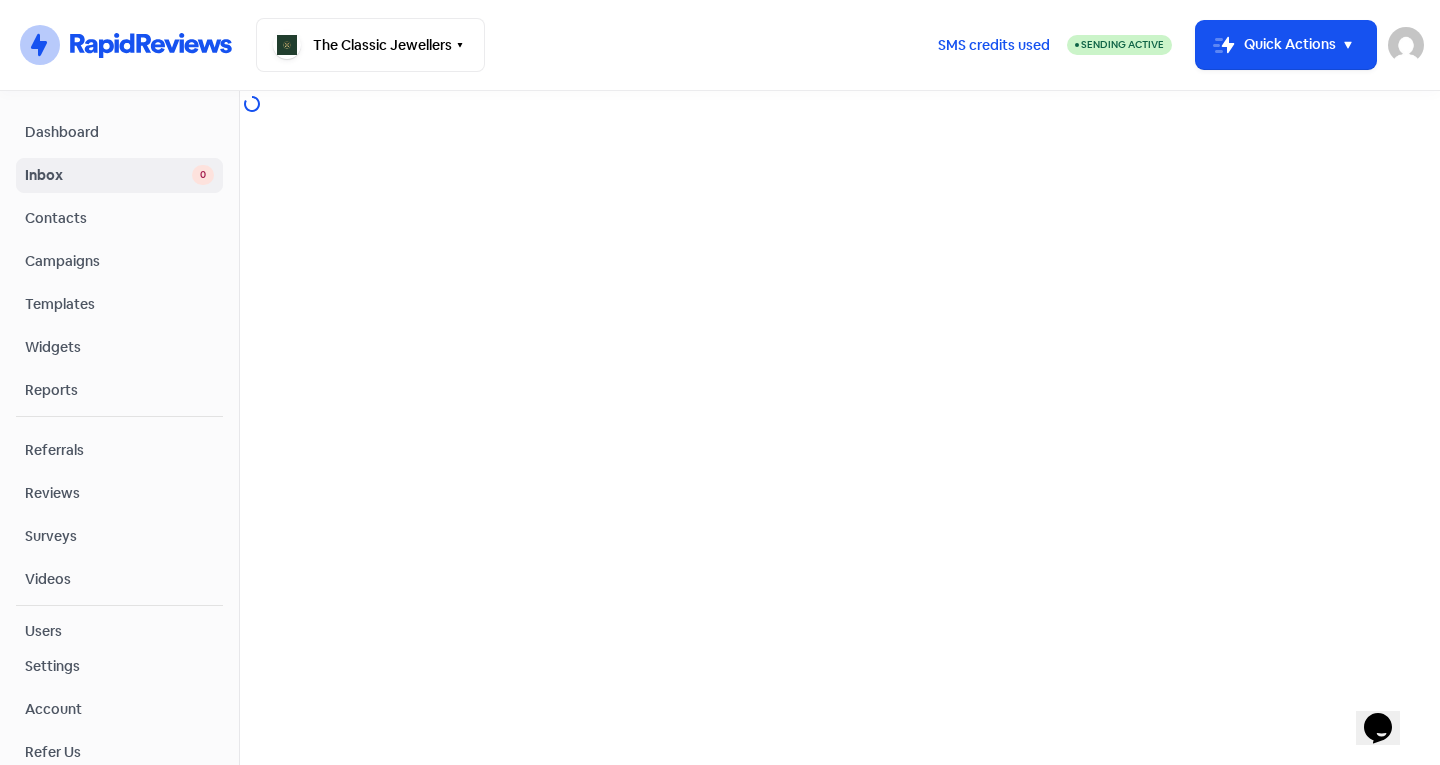 click on "Contacts" at bounding box center [119, 218] 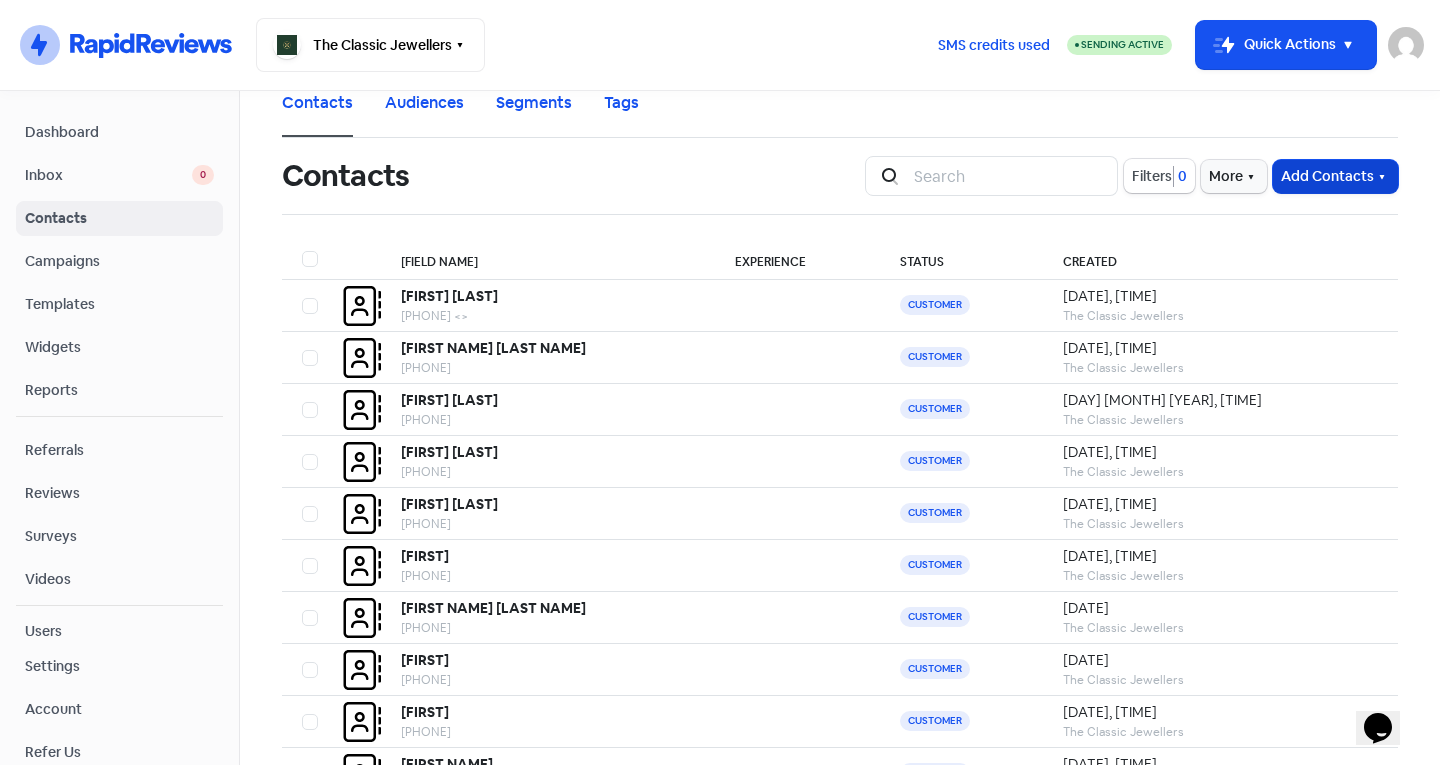 click on "Add Contacts" at bounding box center [1335, 176] 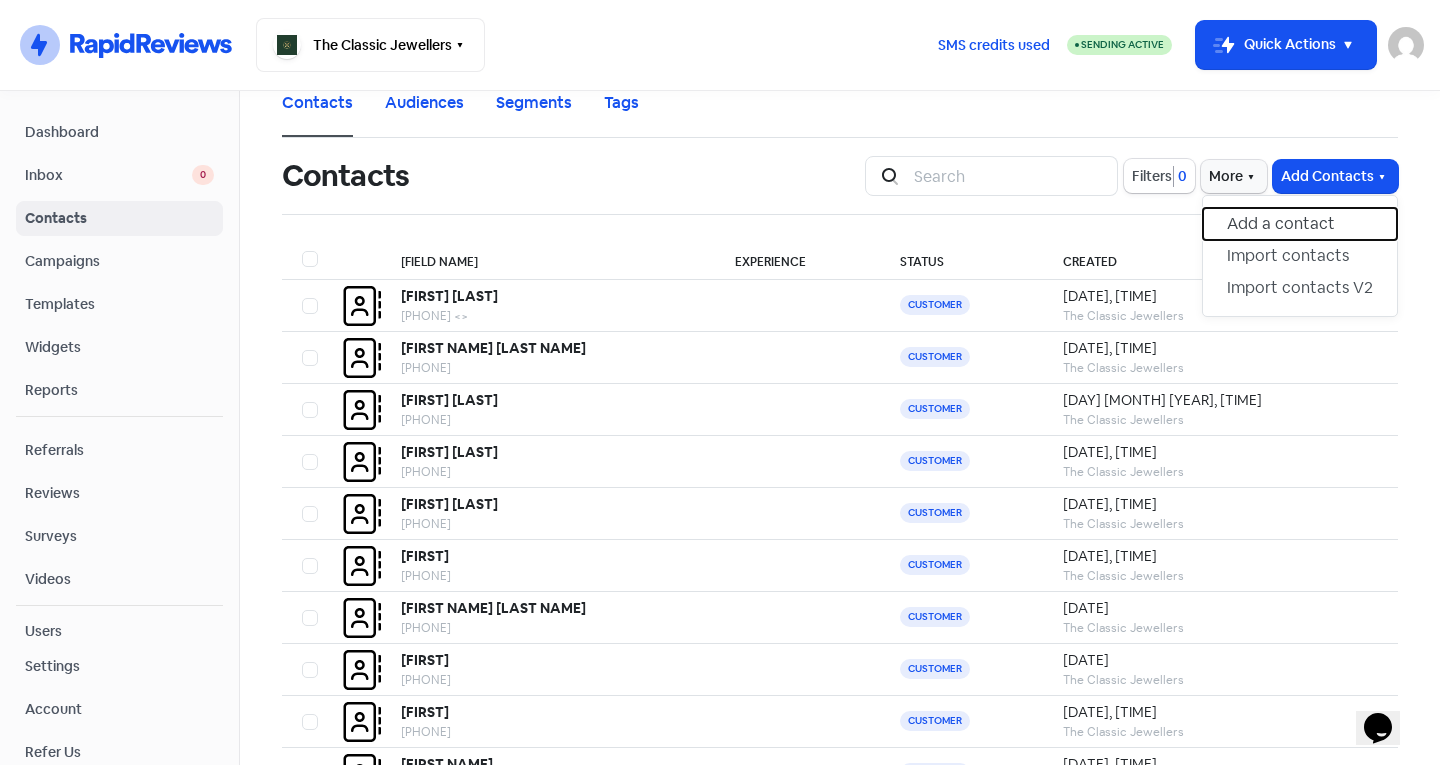 click on "Add a contact" at bounding box center (1300, 224) 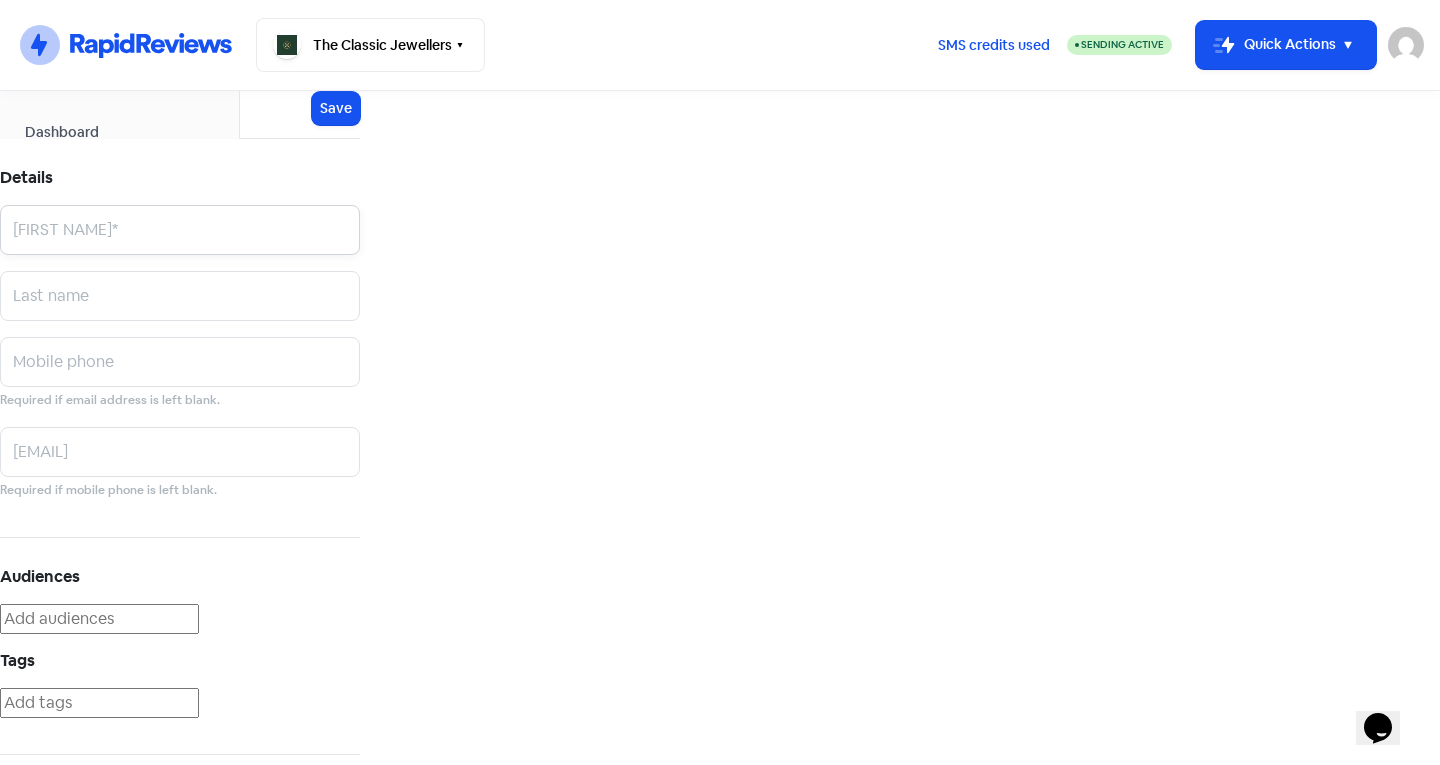click at bounding box center [180, 230] 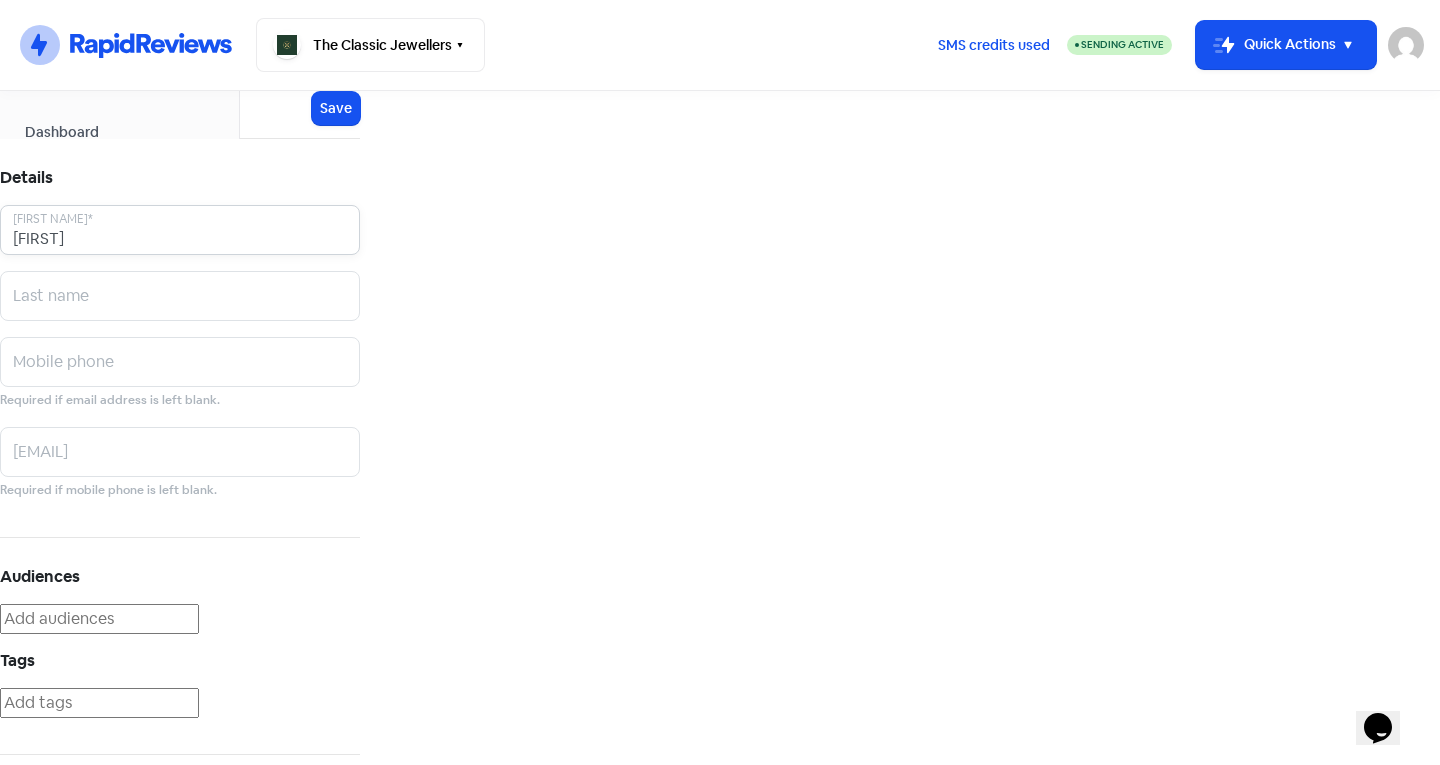 type on "[FIRST]" 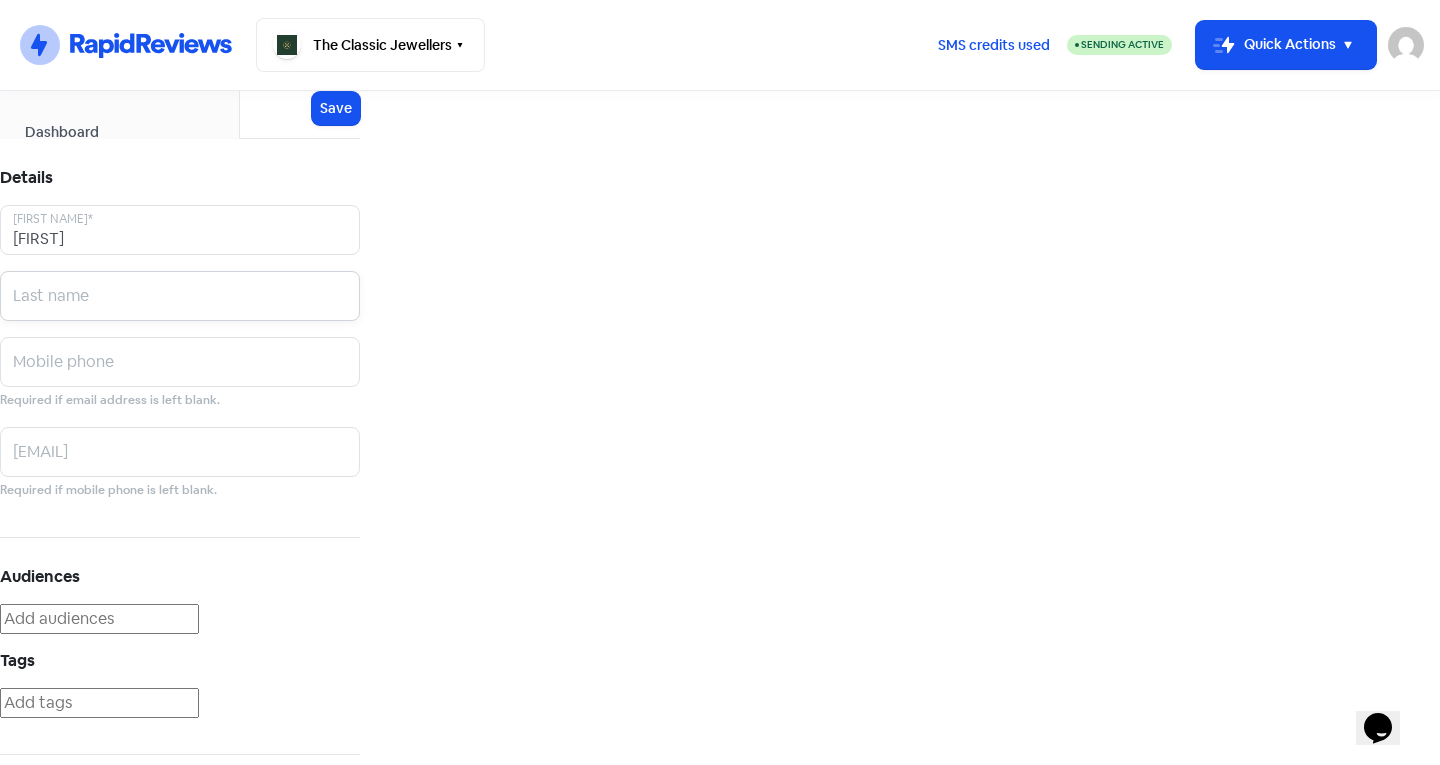 click at bounding box center (180, 230) 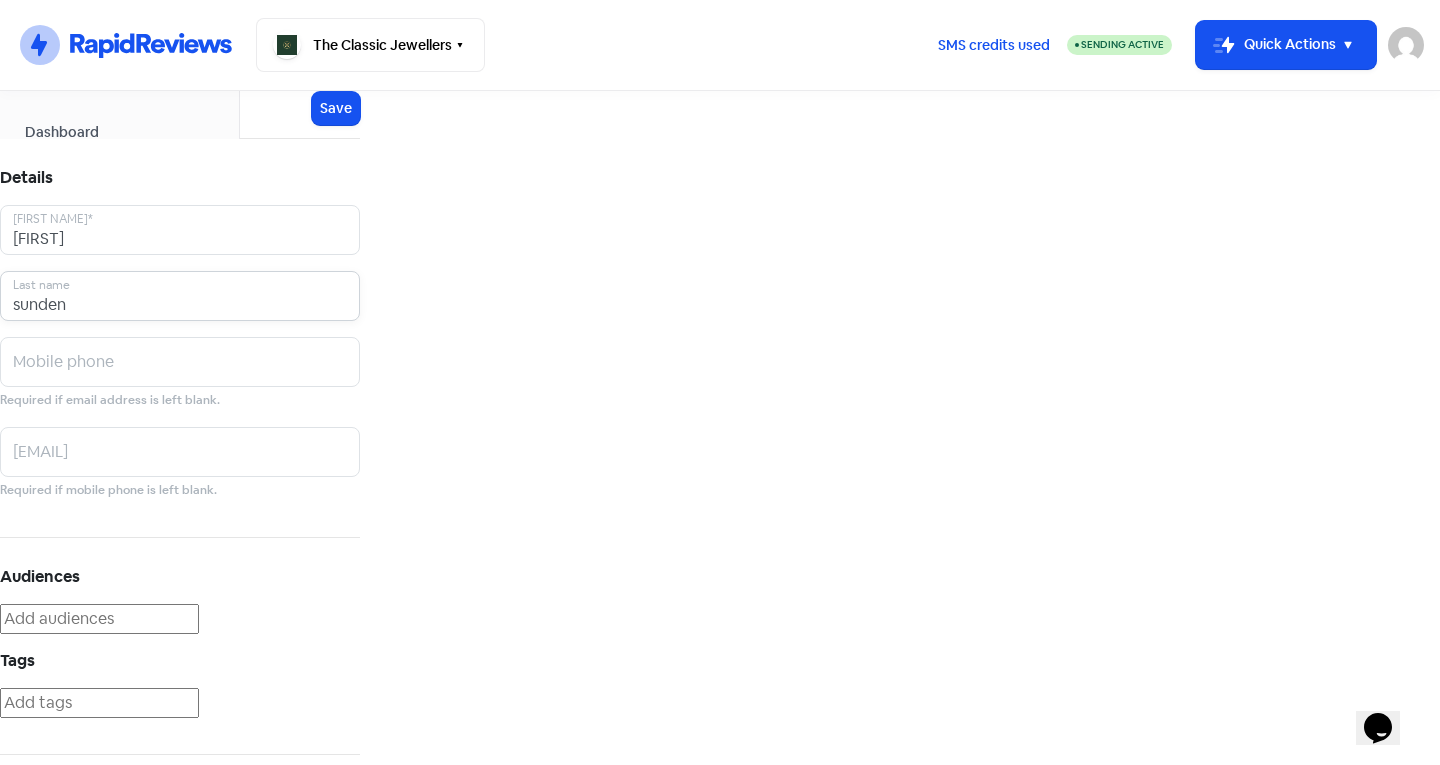 click on "sunden" at bounding box center [180, 230] 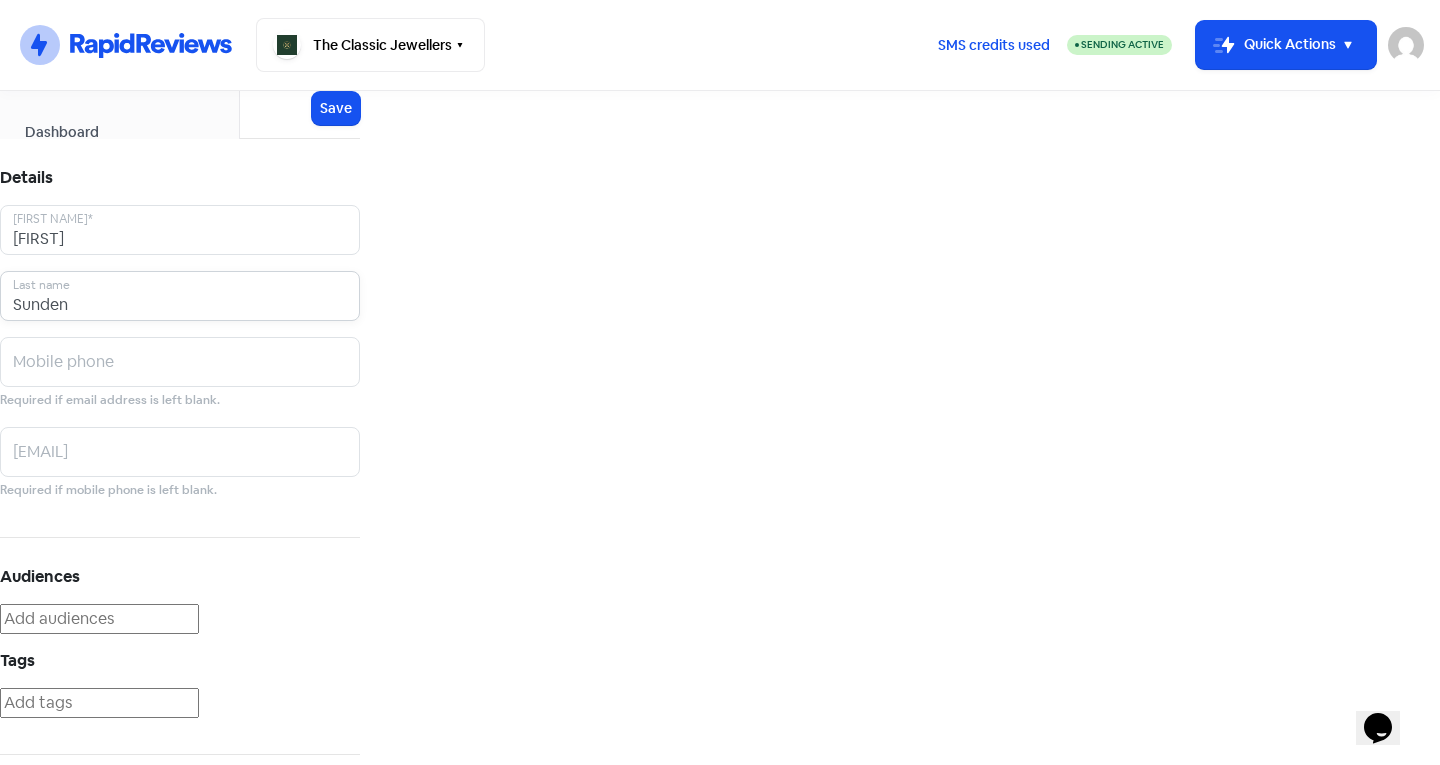 click on "Sunden" at bounding box center [180, 230] 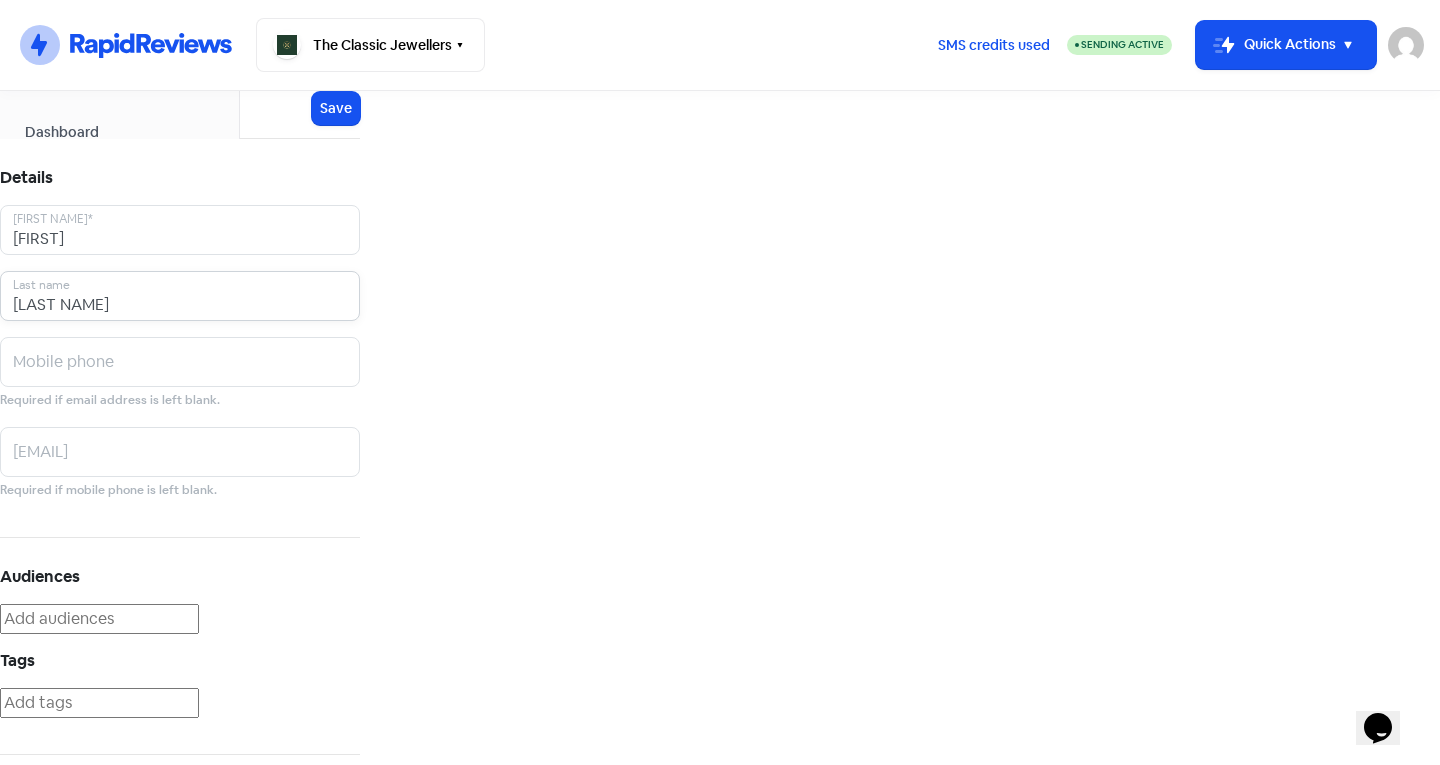 type on "[LAST NAME]" 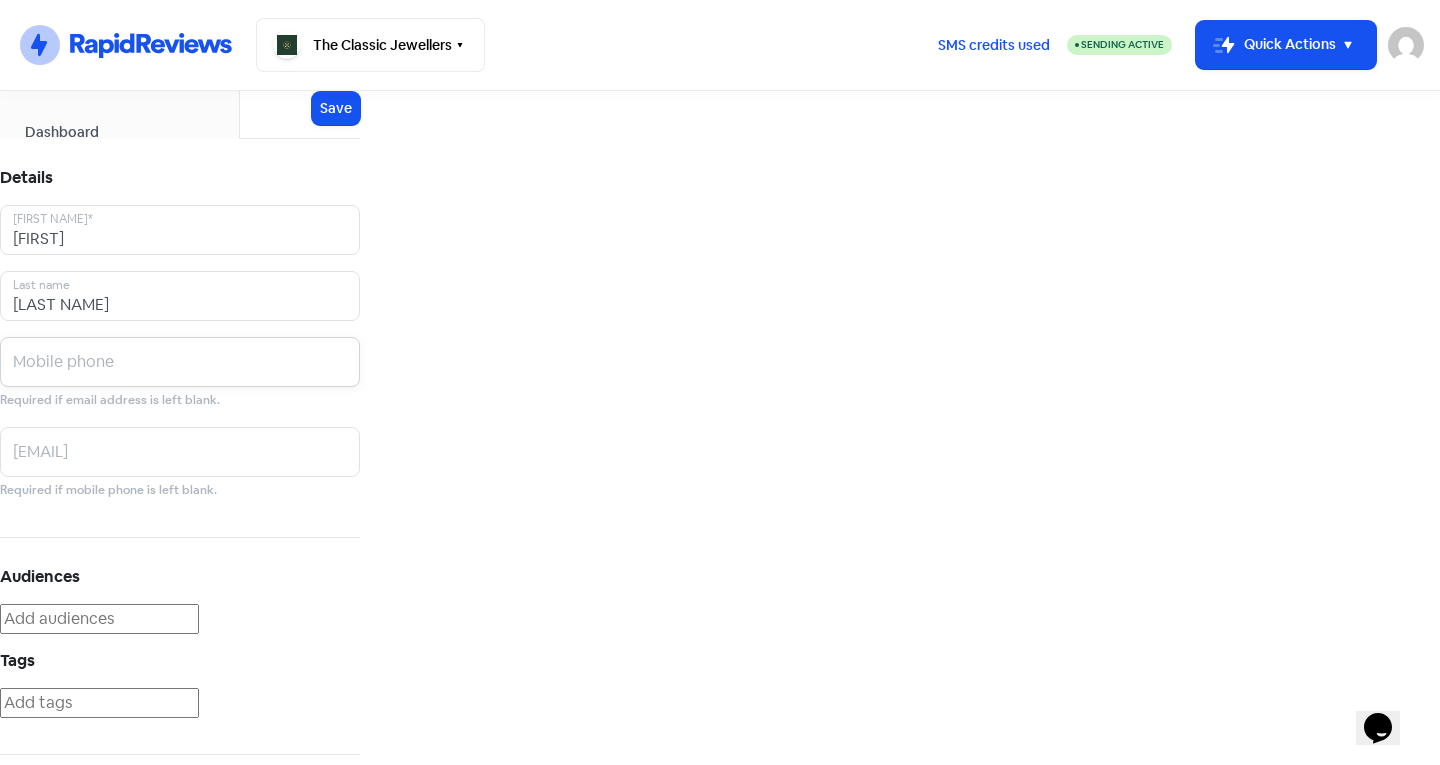 click at bounding box center [180, 230] 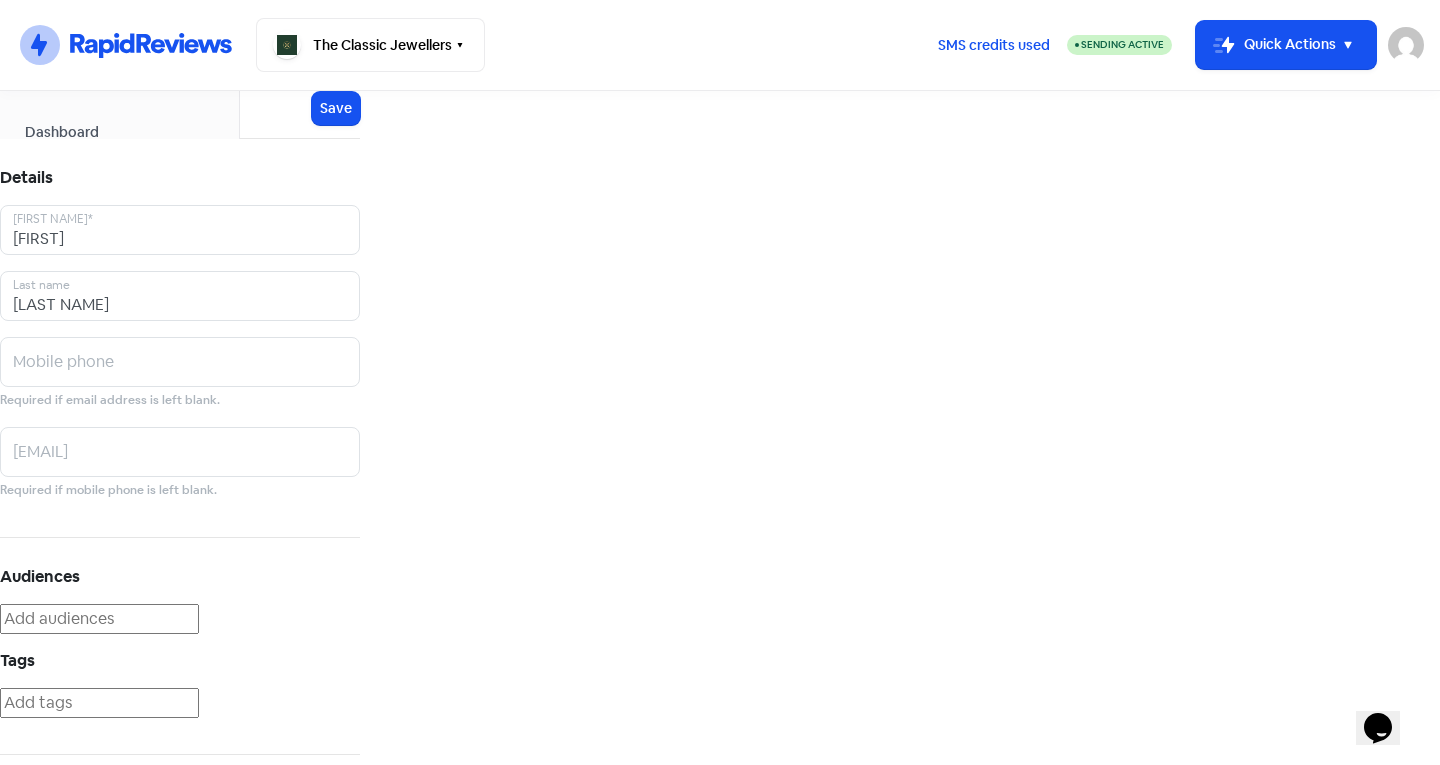 click at bounding box center (720, 878) 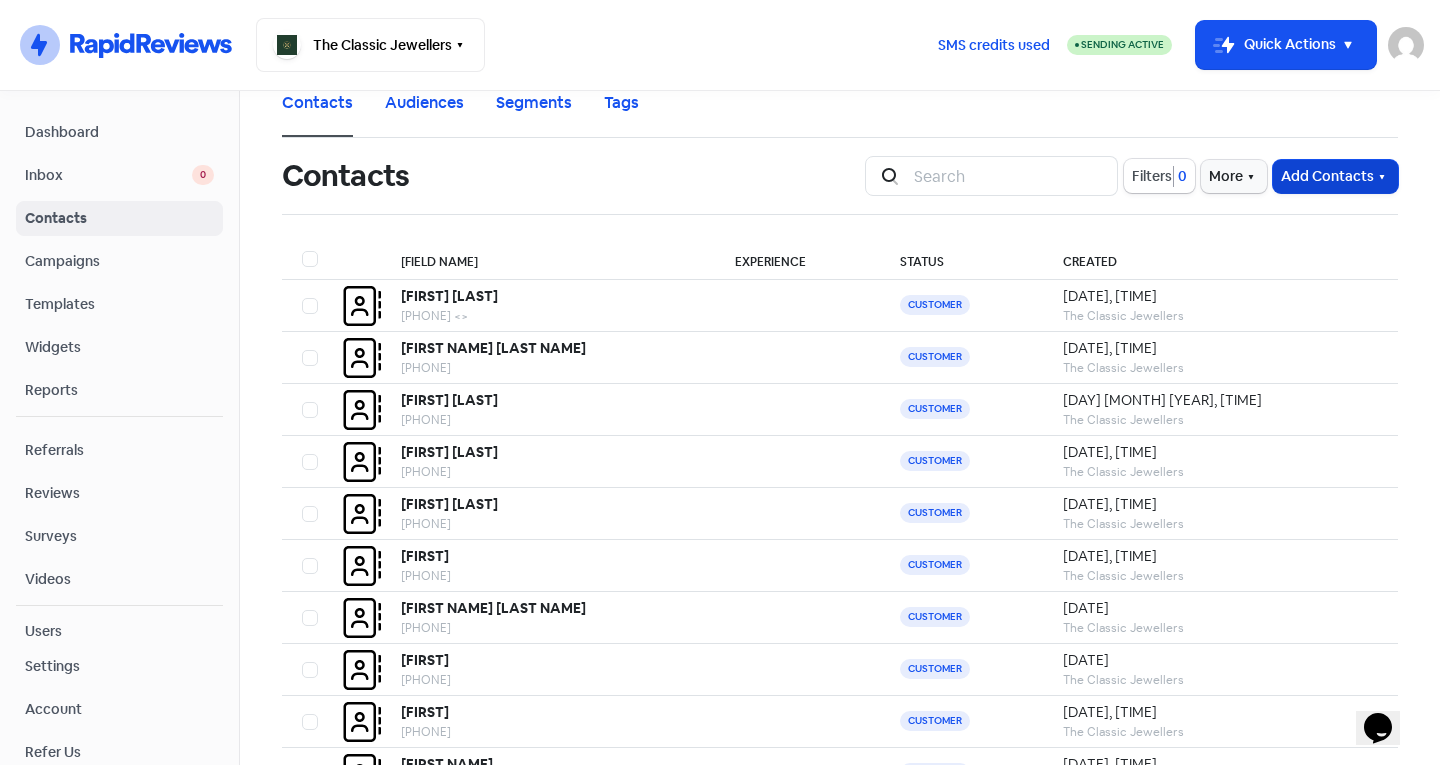 click on "Add Contacts" at bounding box center [1335, 176] 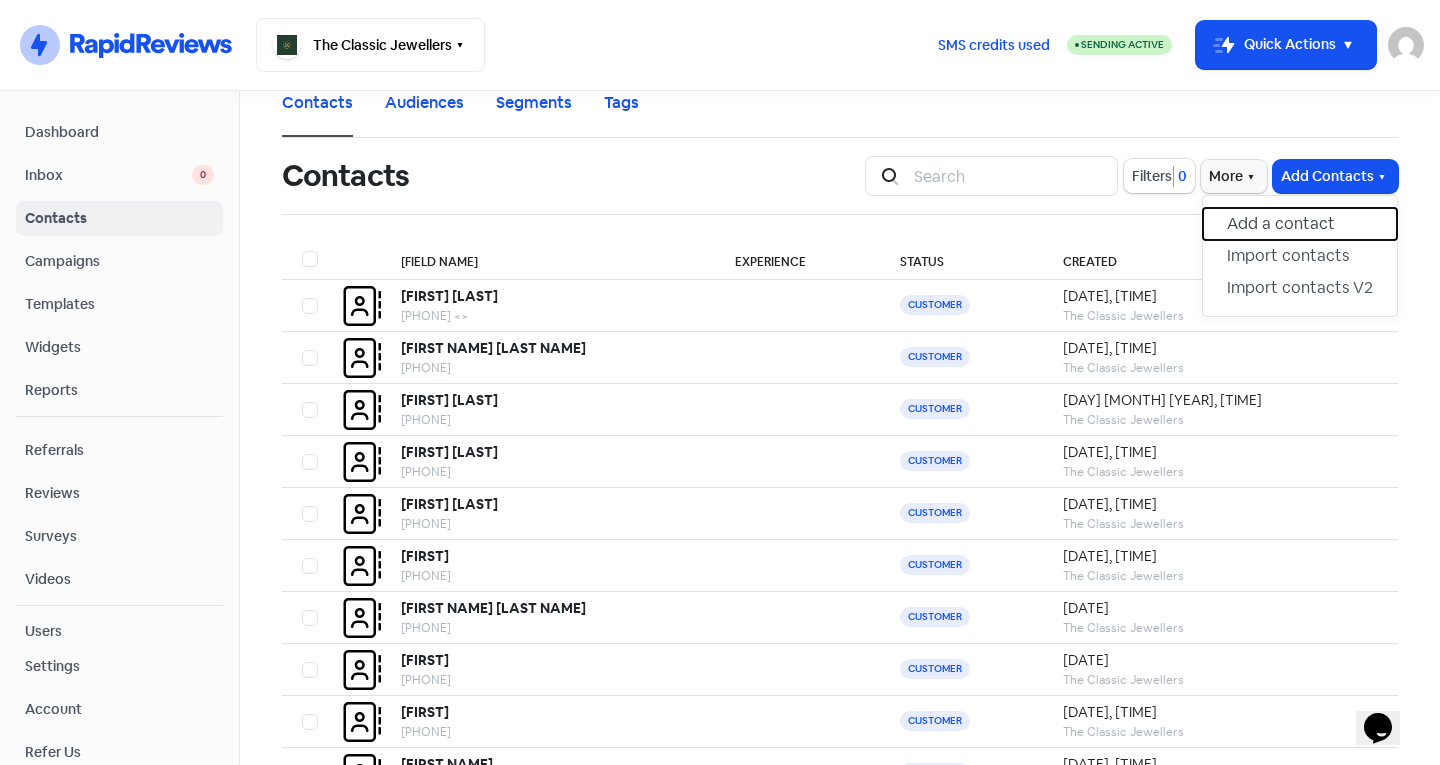 click on "Add a contact" at bounding box center [1300, 224] 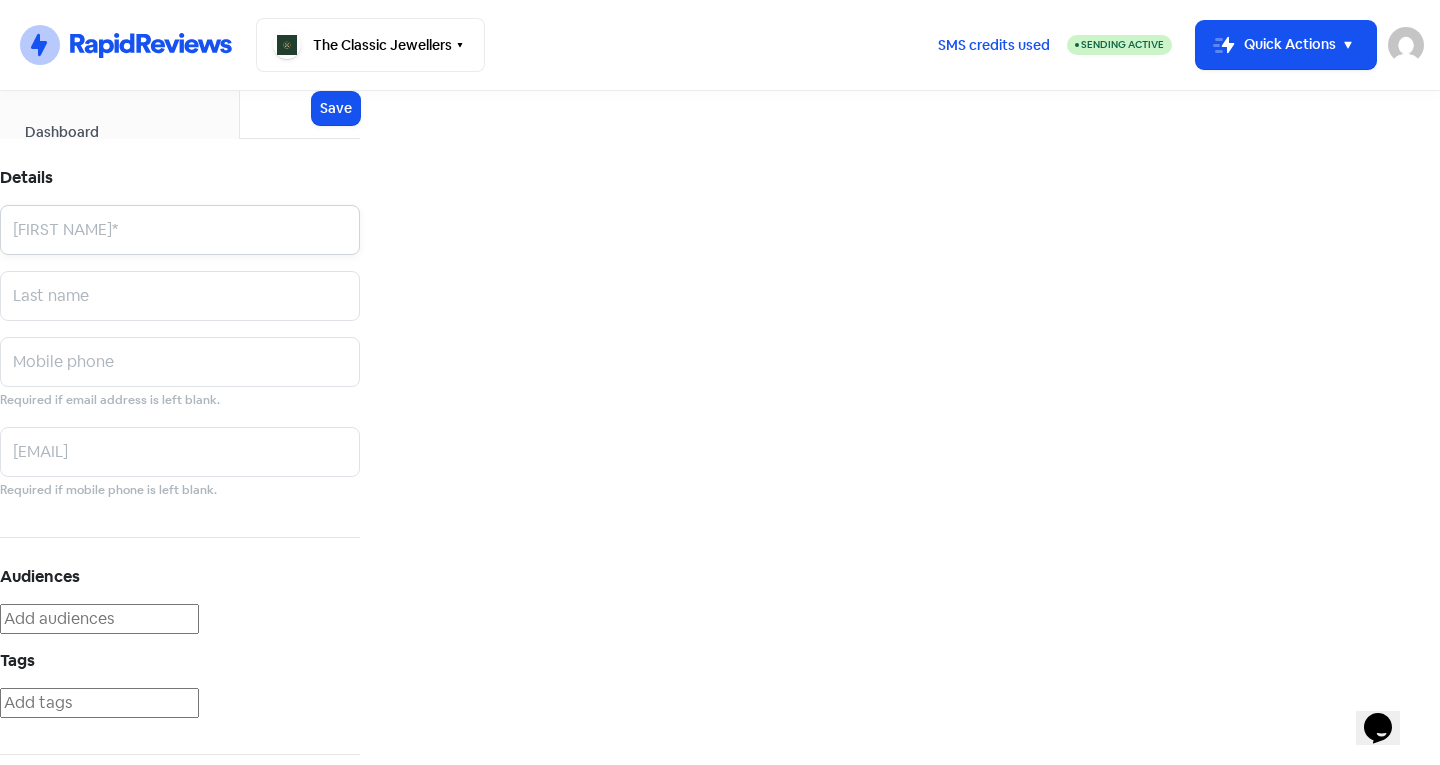 click at bounding box center [180, 230] 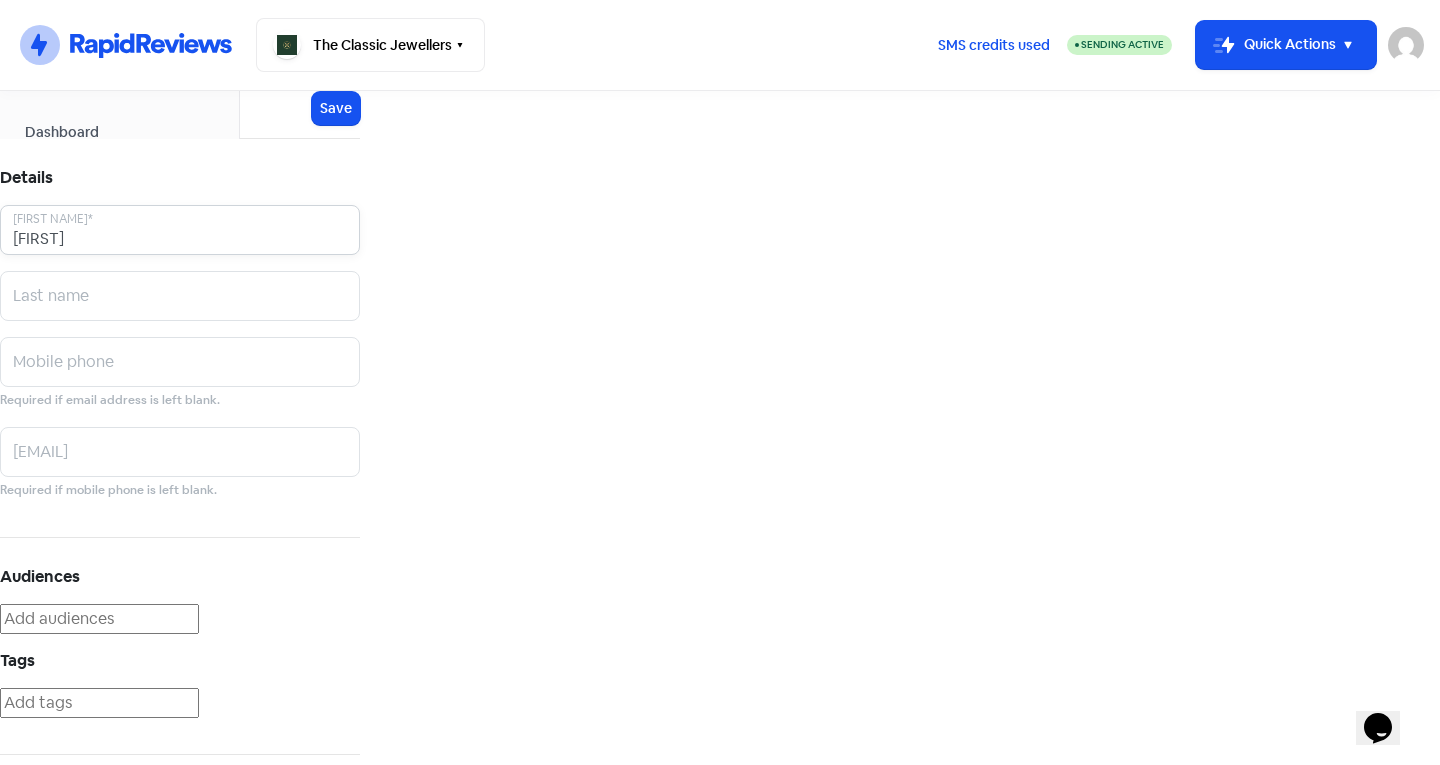 type on "[FIRST]" 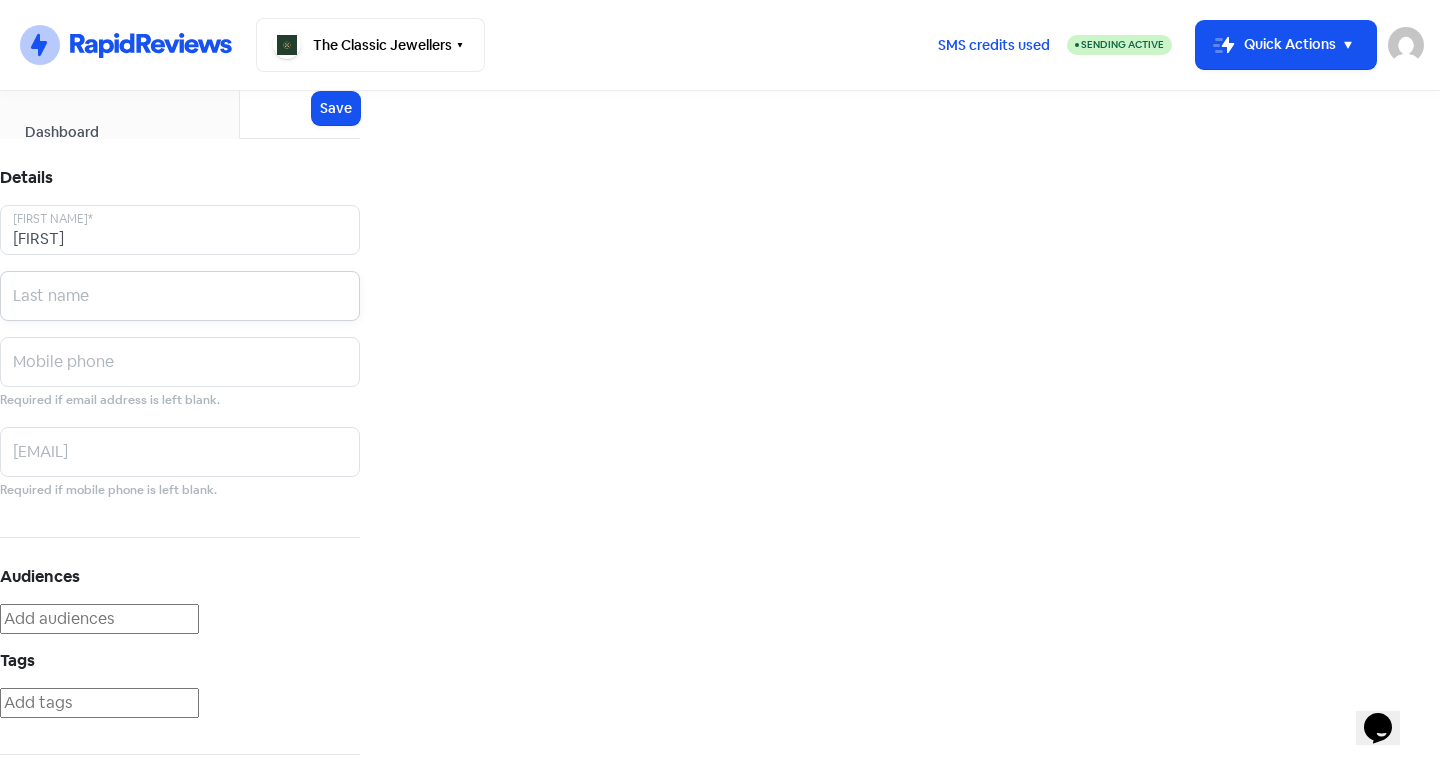 click at bounding box center [180, 230] 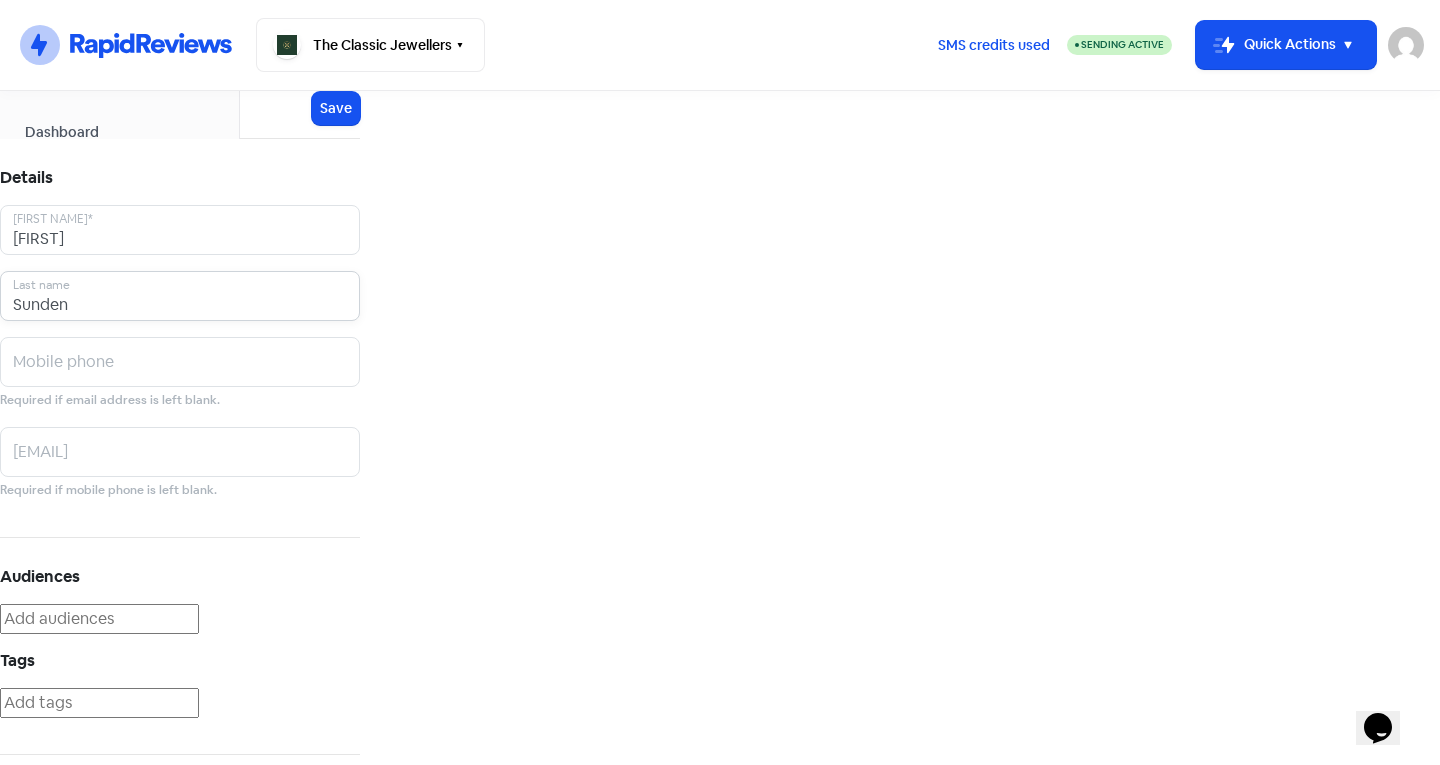 type on "Sunden" 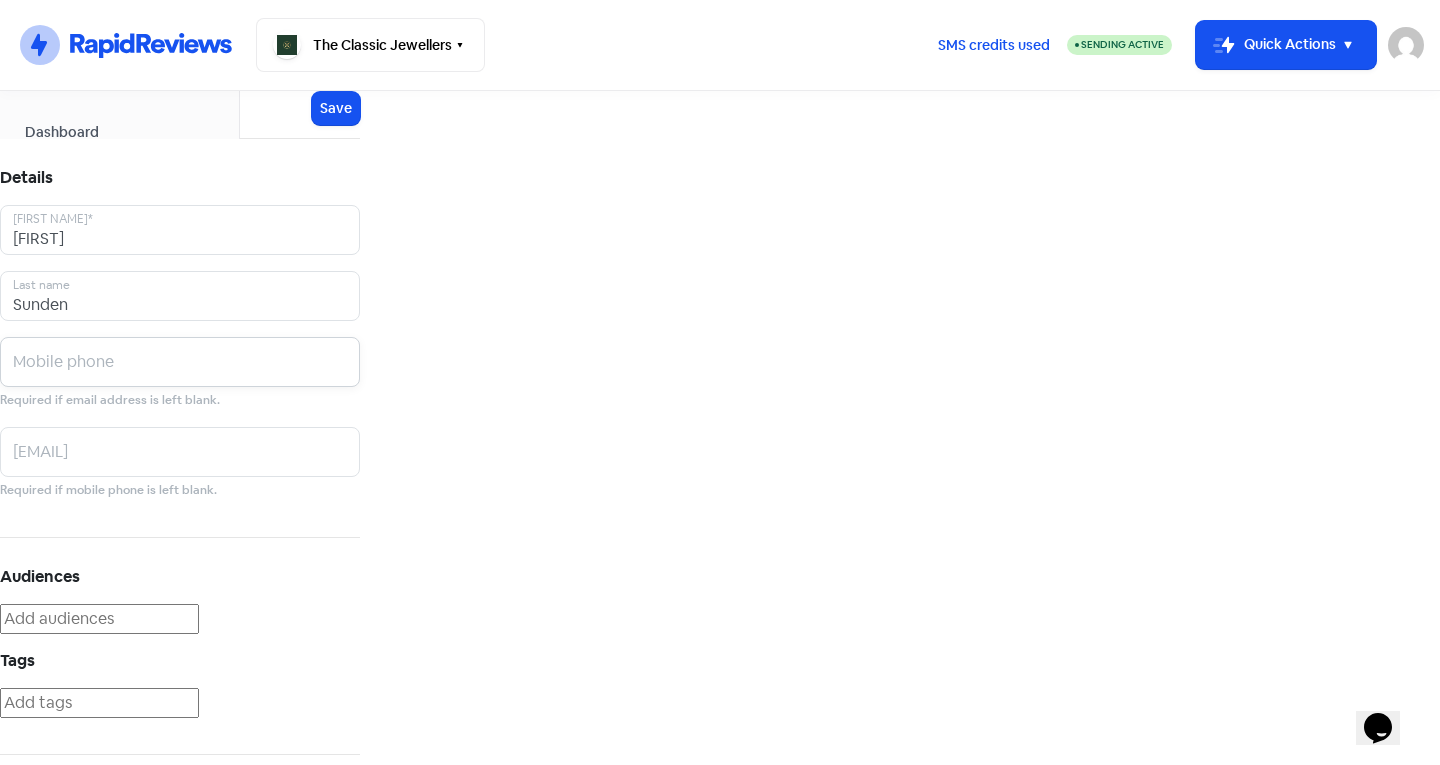 click at bounding box center [180, 230] 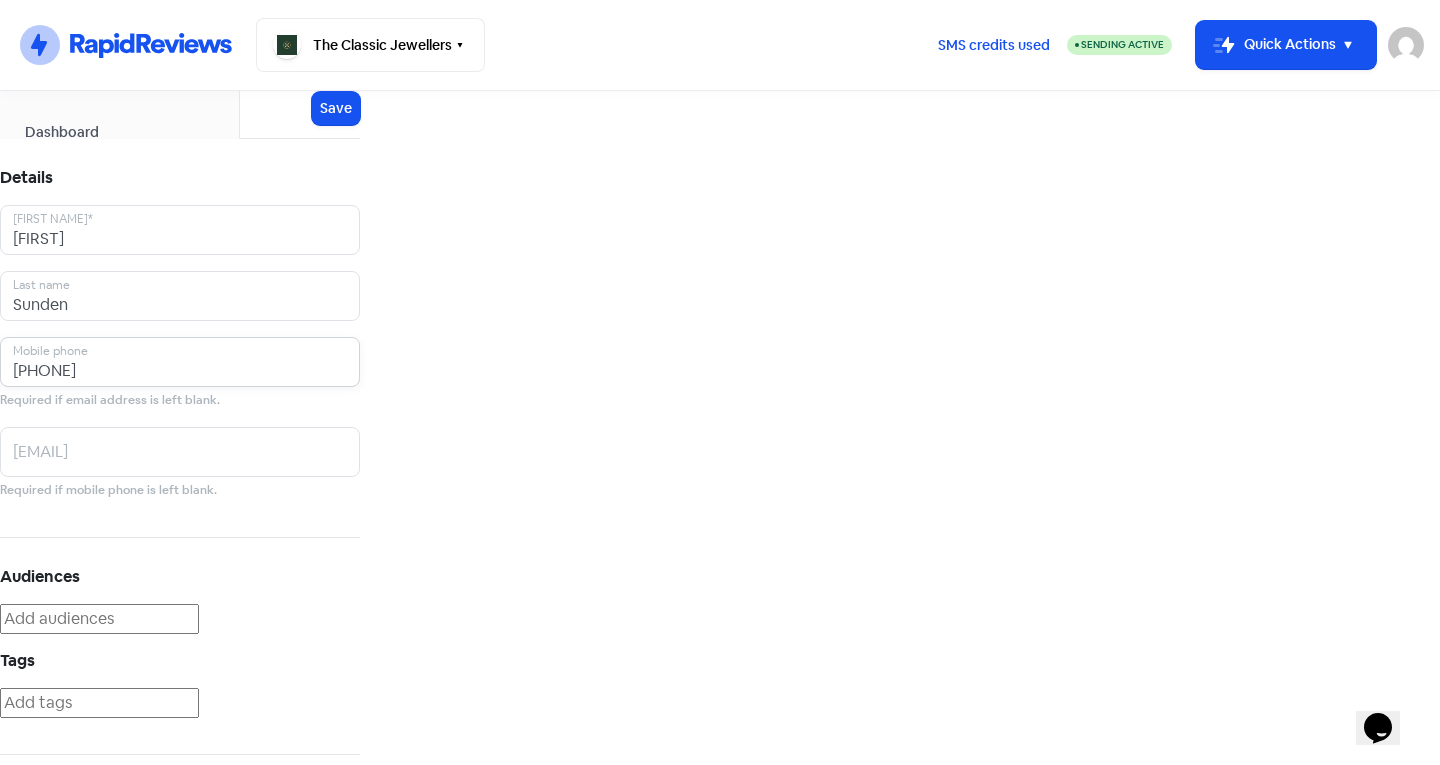 type on "[PHONE]" 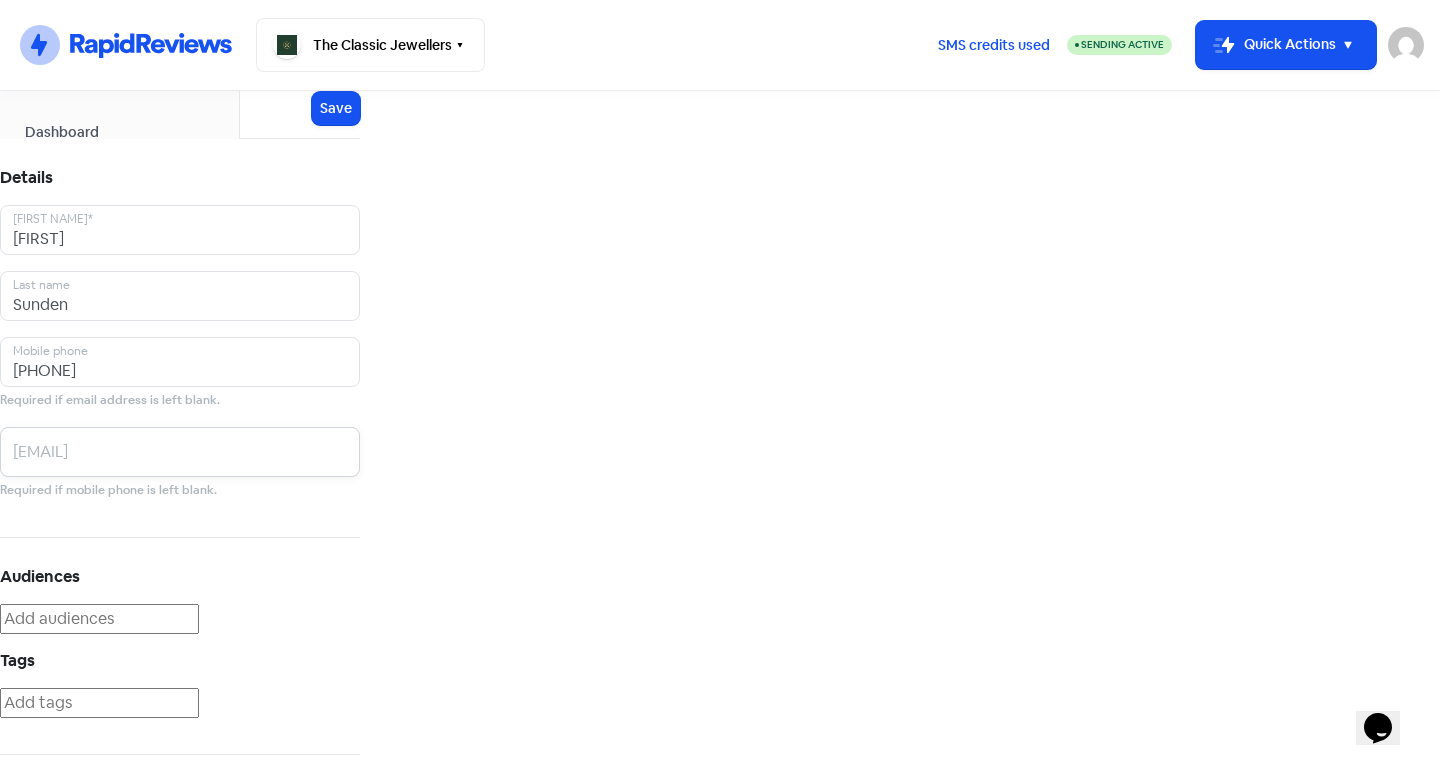 click at bounding box center [180, 230] 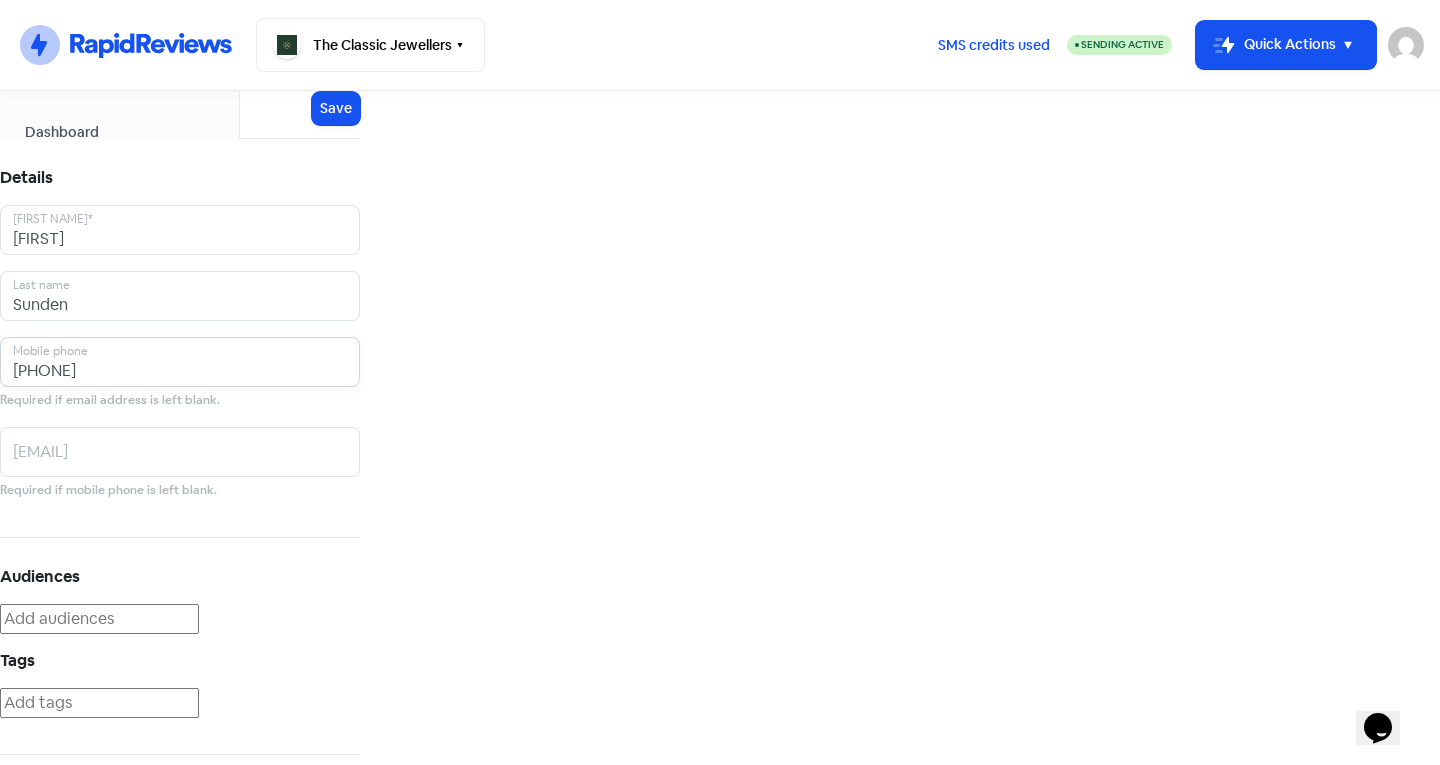 click on "[PHONE]" at bounding box center [180, 230] 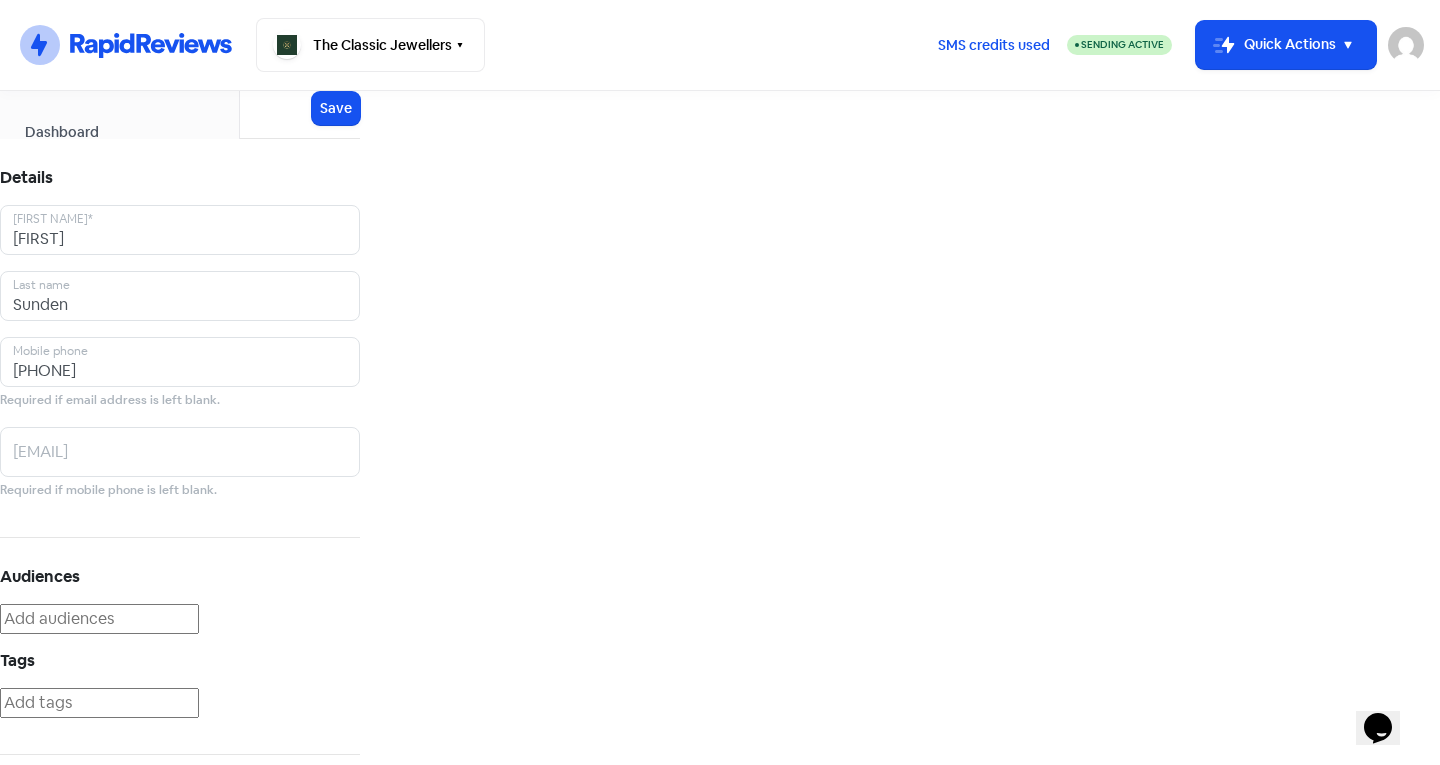 click on "Add a contact Icon For Loading Save Details [FIRST] First name* [LAST] Last name [PHONE] Mobile phone Required if email address is left blank. Email address Required if mobile phone is left blank. Audiences Tags Advanced Contact status Customer Lead" at bounding box center (180, 484) 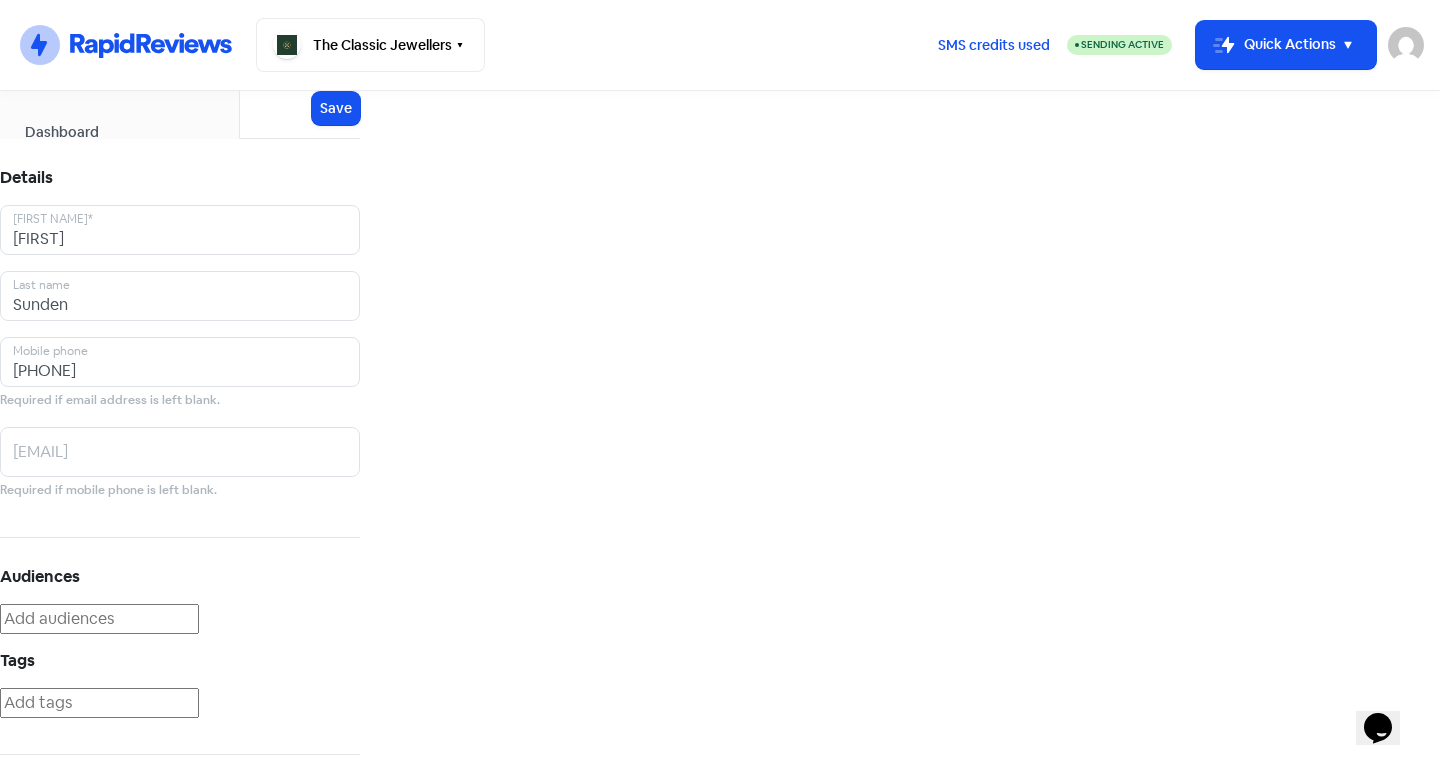 scroll, scrollTop: 37, scrollLeft: 0, axis: vertical 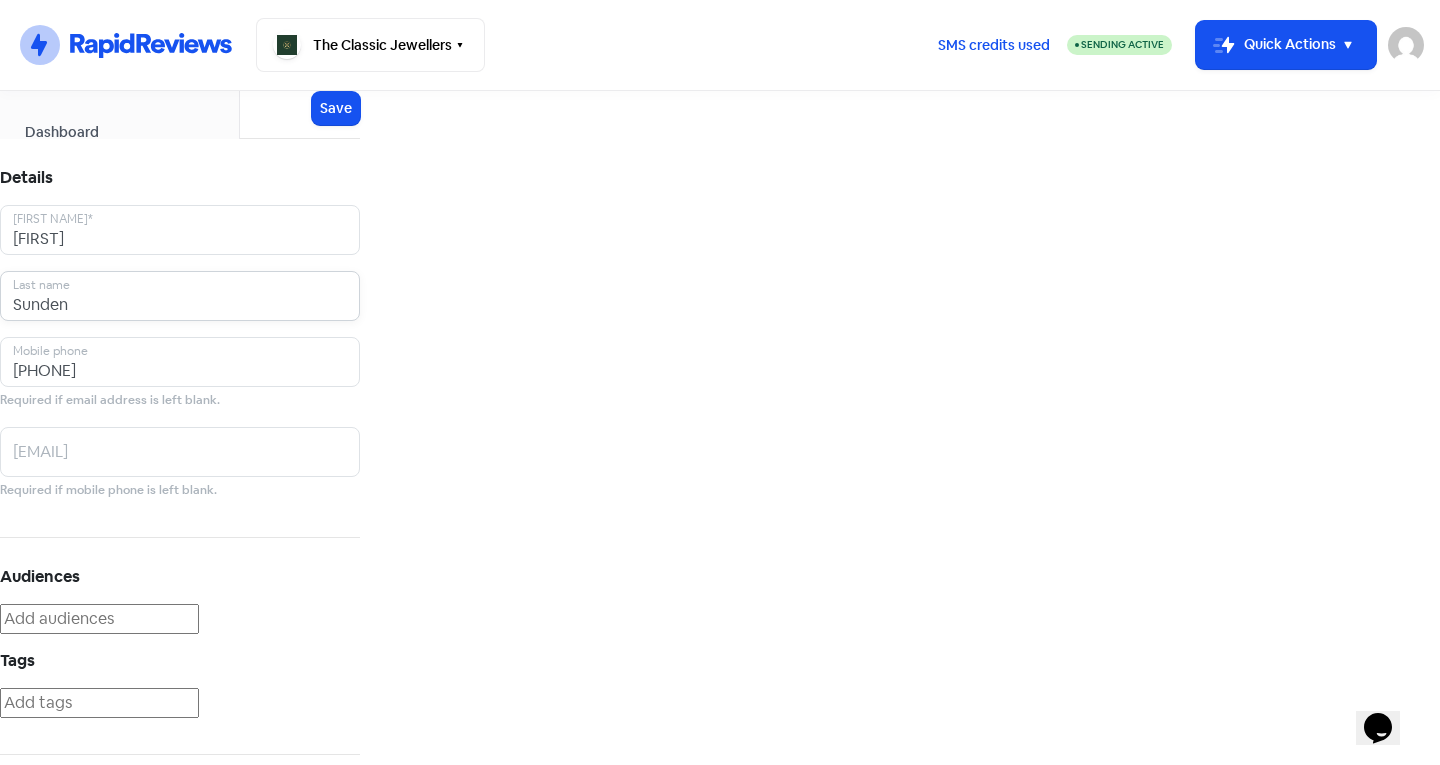 drag, startPoint x: 1134, startPoint y: 198, endPoint x: 1136, endPoint y: 176, distance: 22.090721 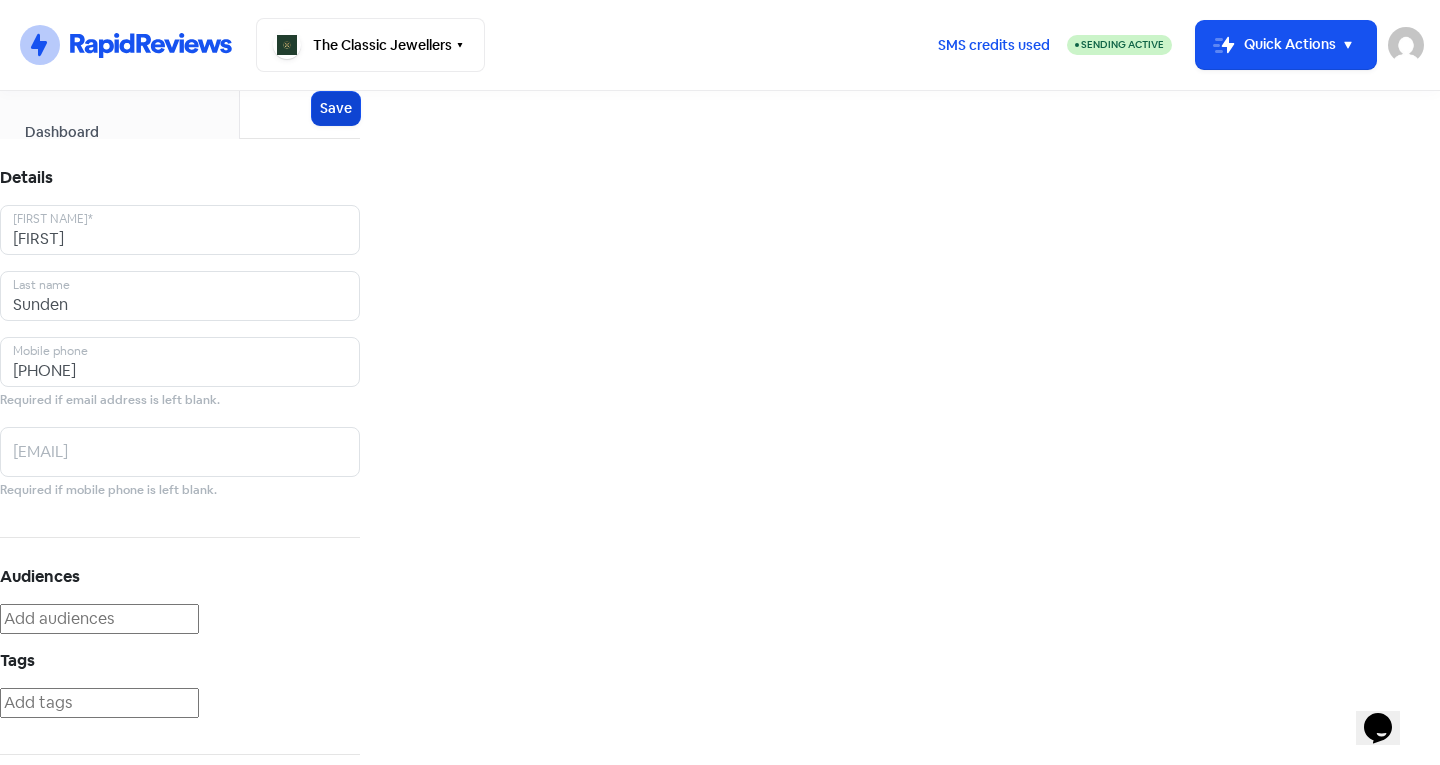 click on "Icon For Loading Save" at bounding box center (336, 108) 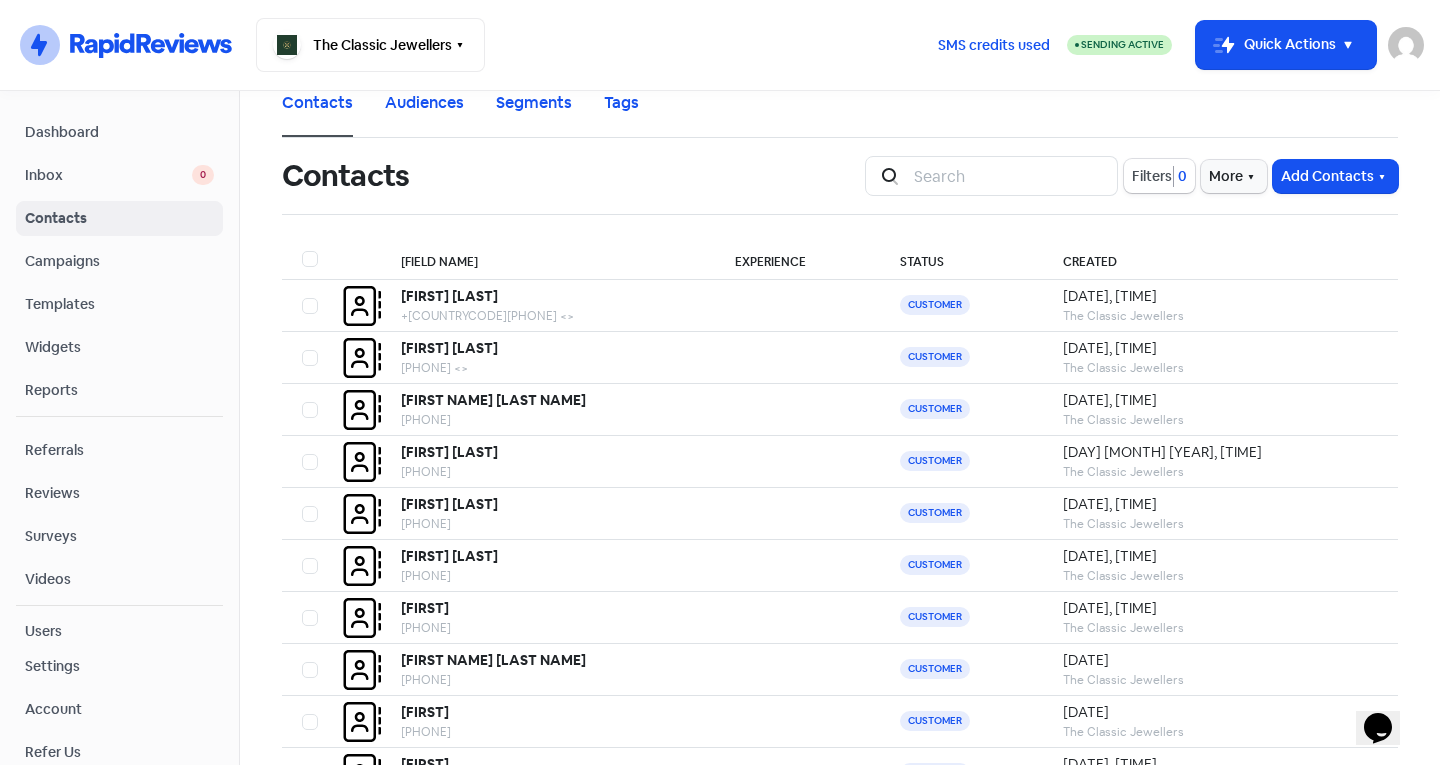 click on "Dashboard" at bounding box center (119, 132) 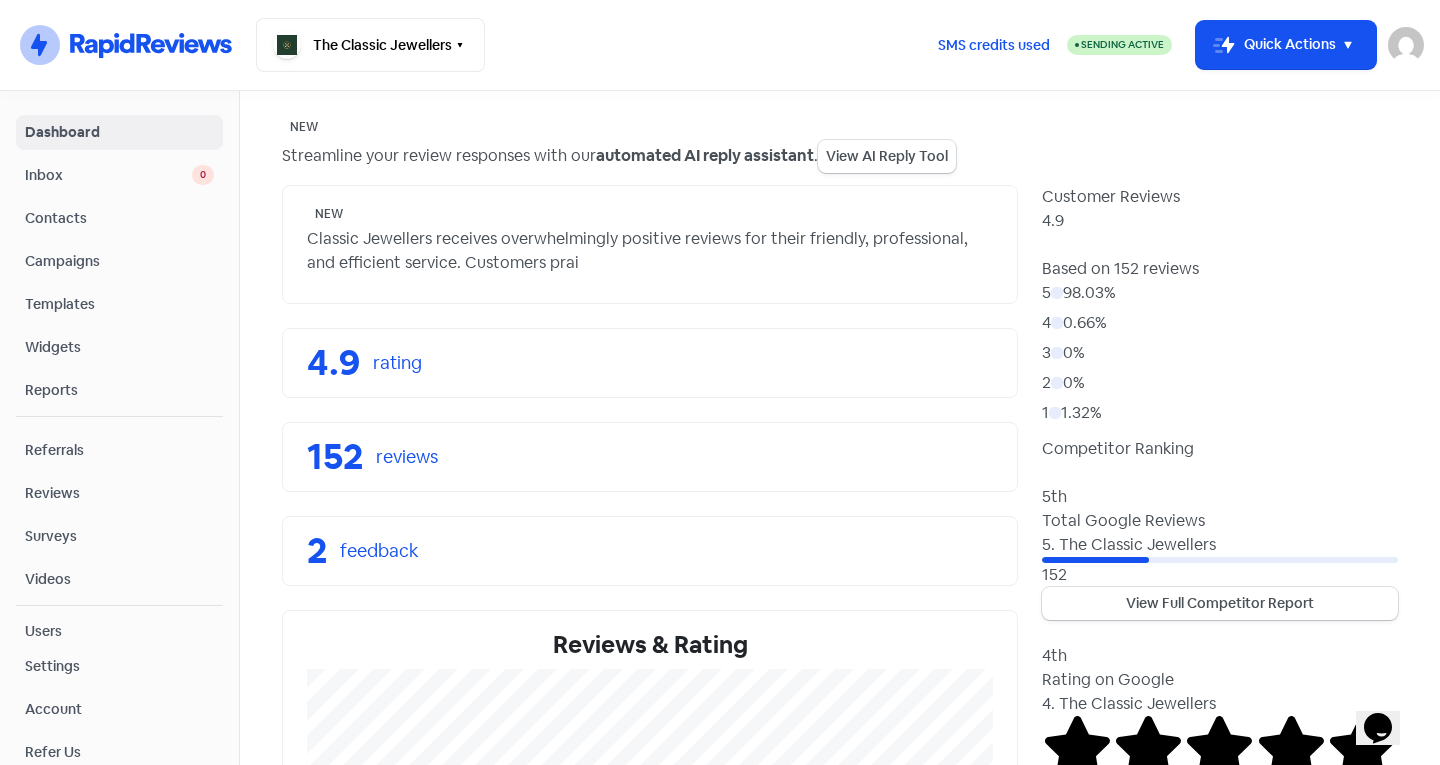 drag, startPoint x: 128, startPoint y: 163, endPoint x: 84, endPoint y: 177, distance: 46.173584 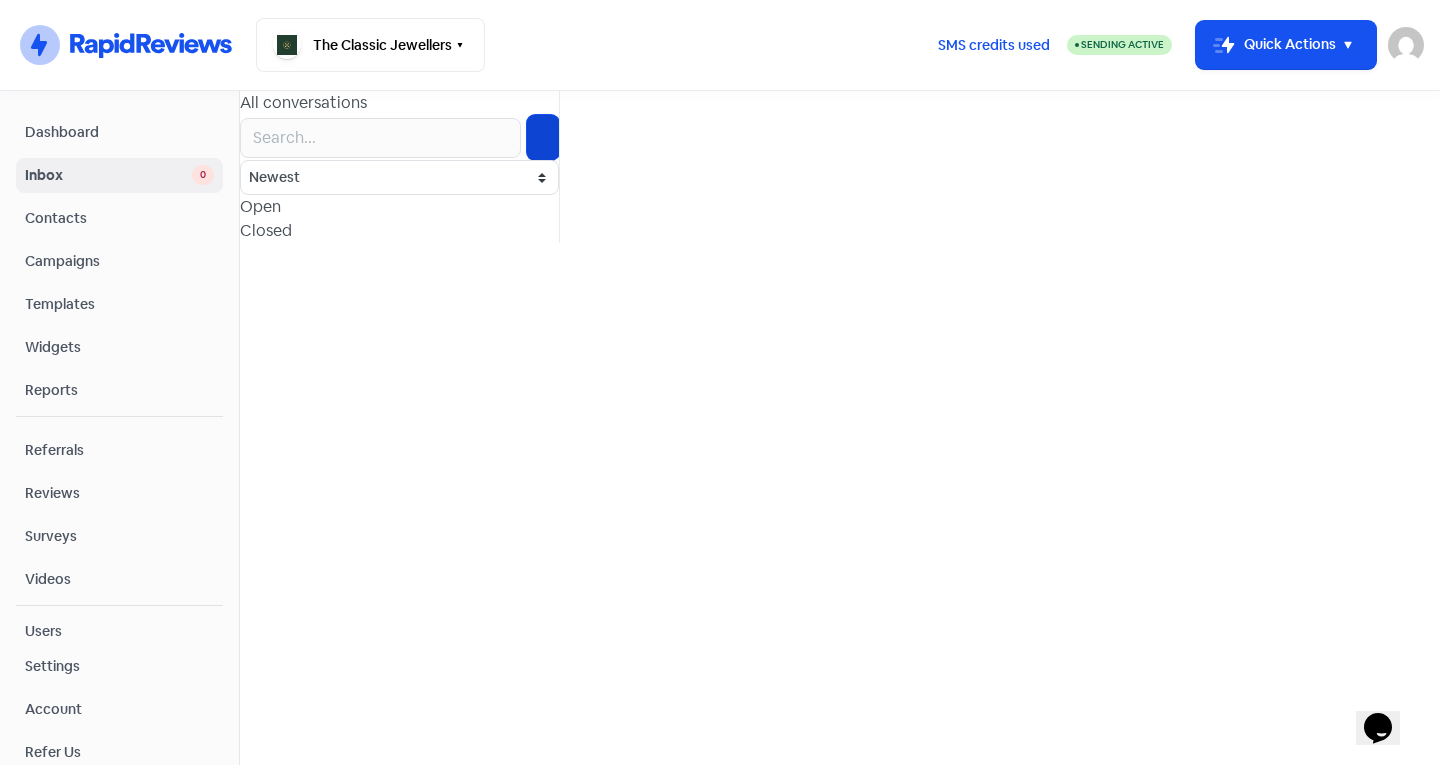 click at bounding box center (543, 137) 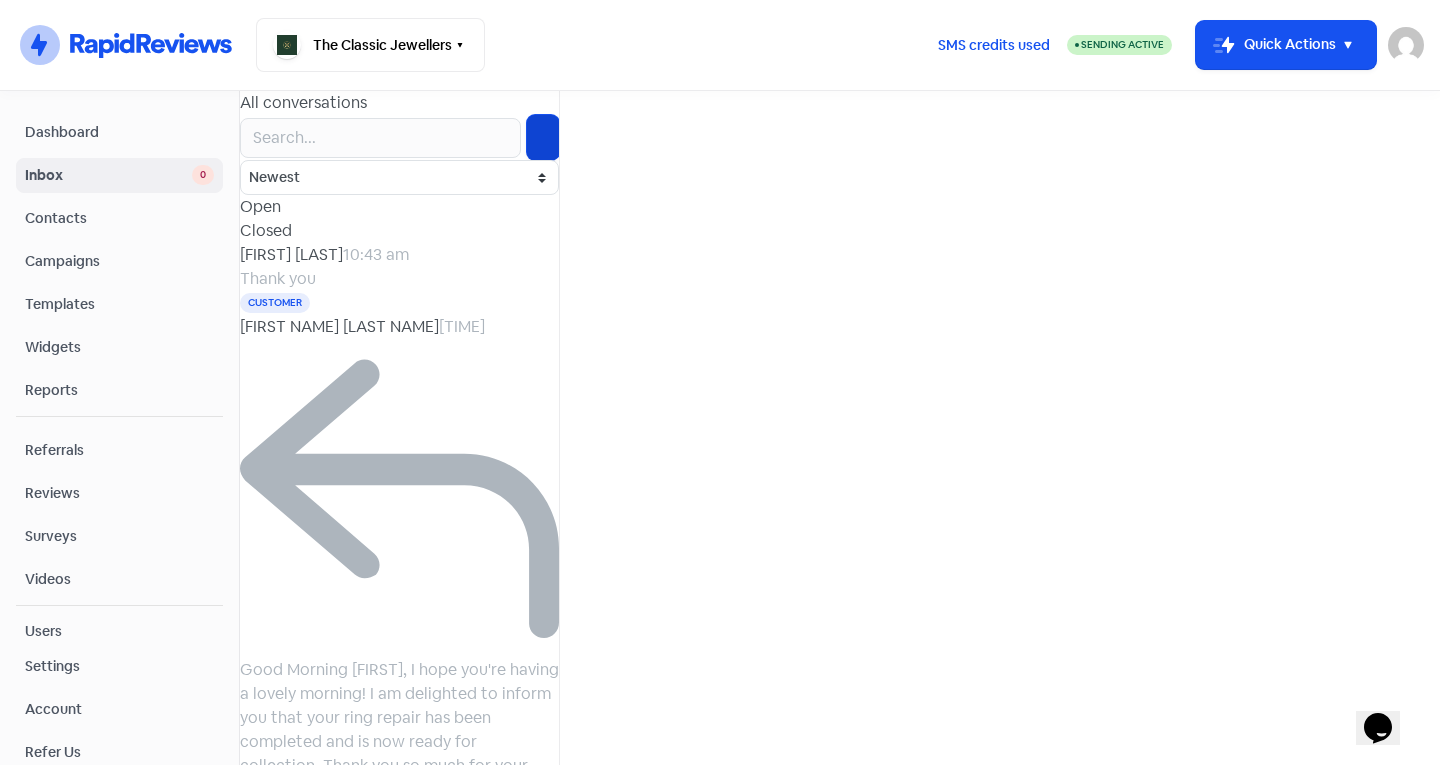 click at bounding box center [543, 137] 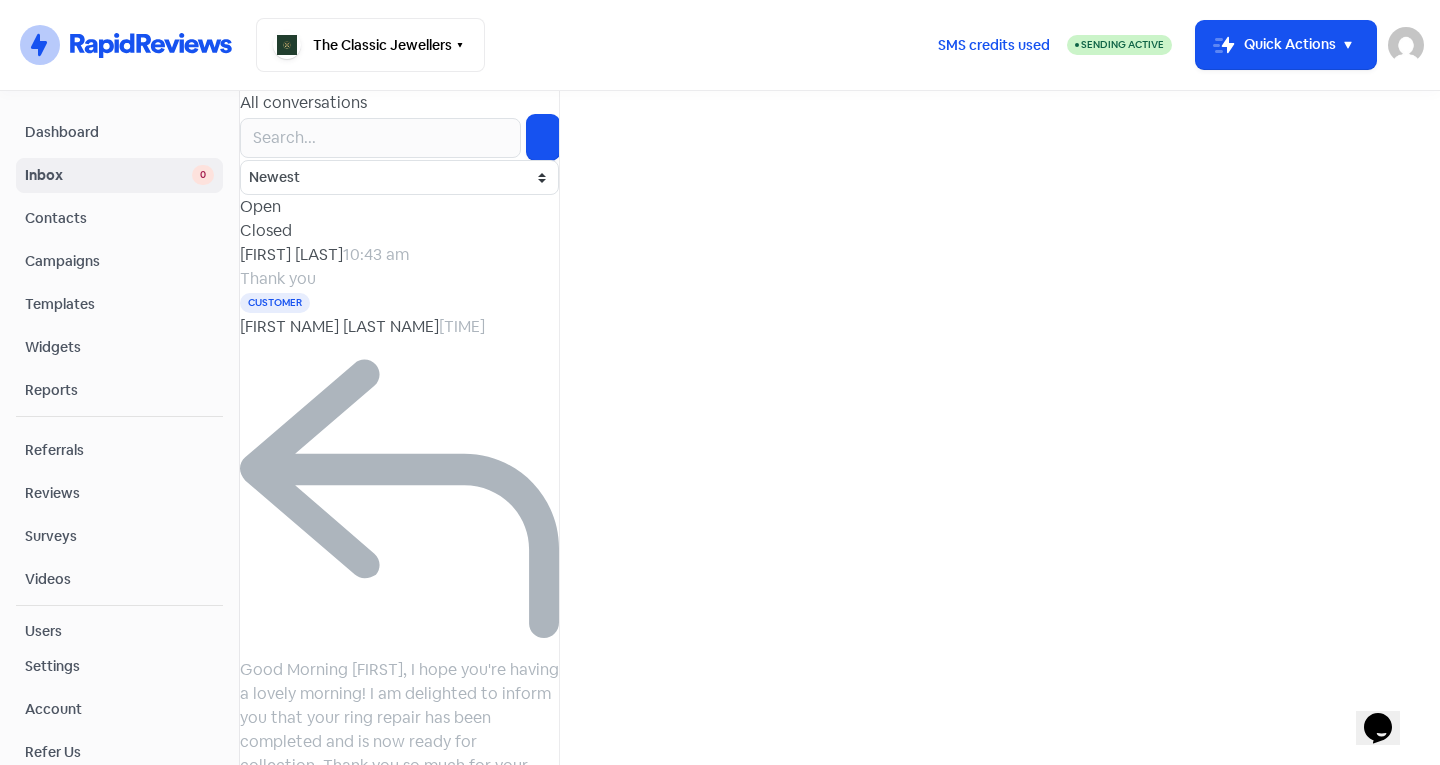 click at bounding box center [400, 77660] 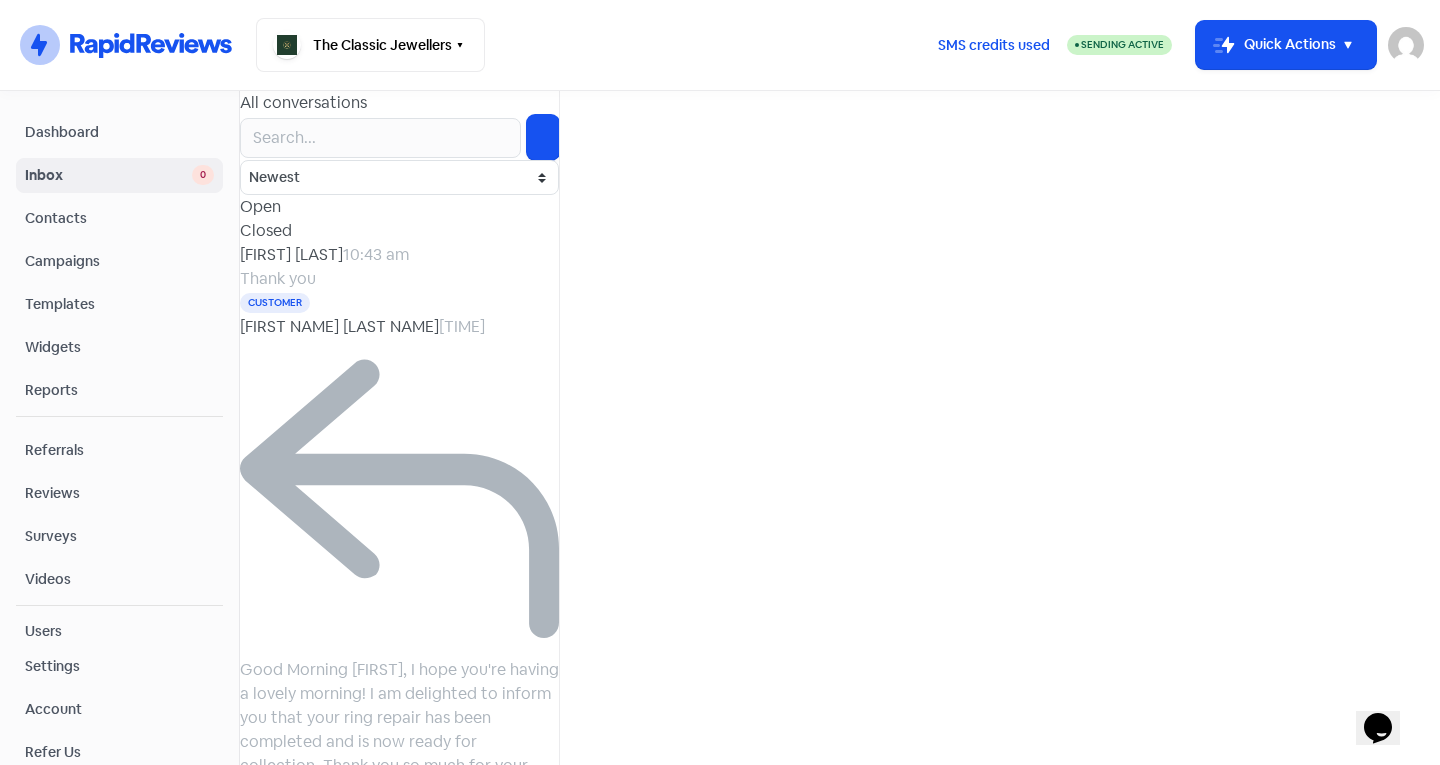 click at bounding box center [399, 137] 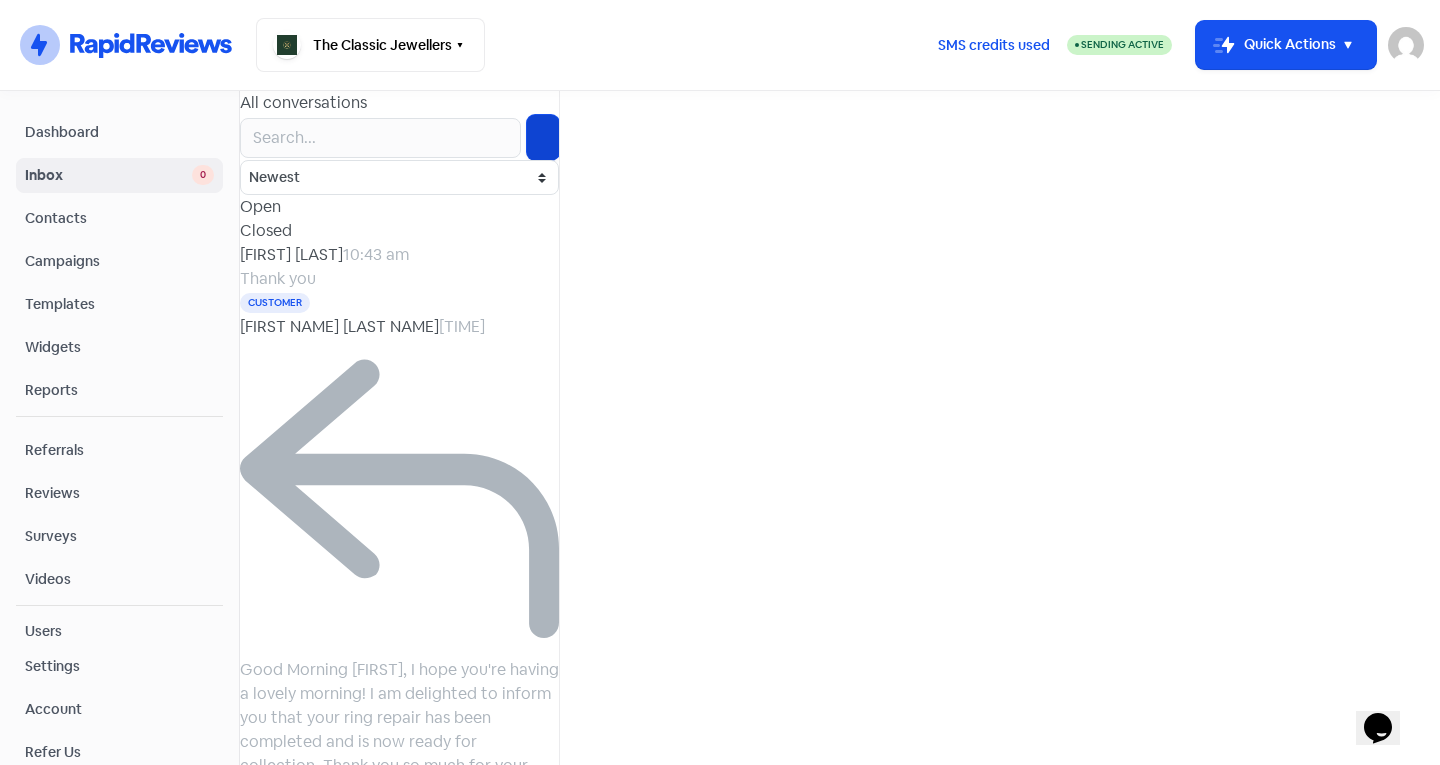 click at bounding box center (543, 137) 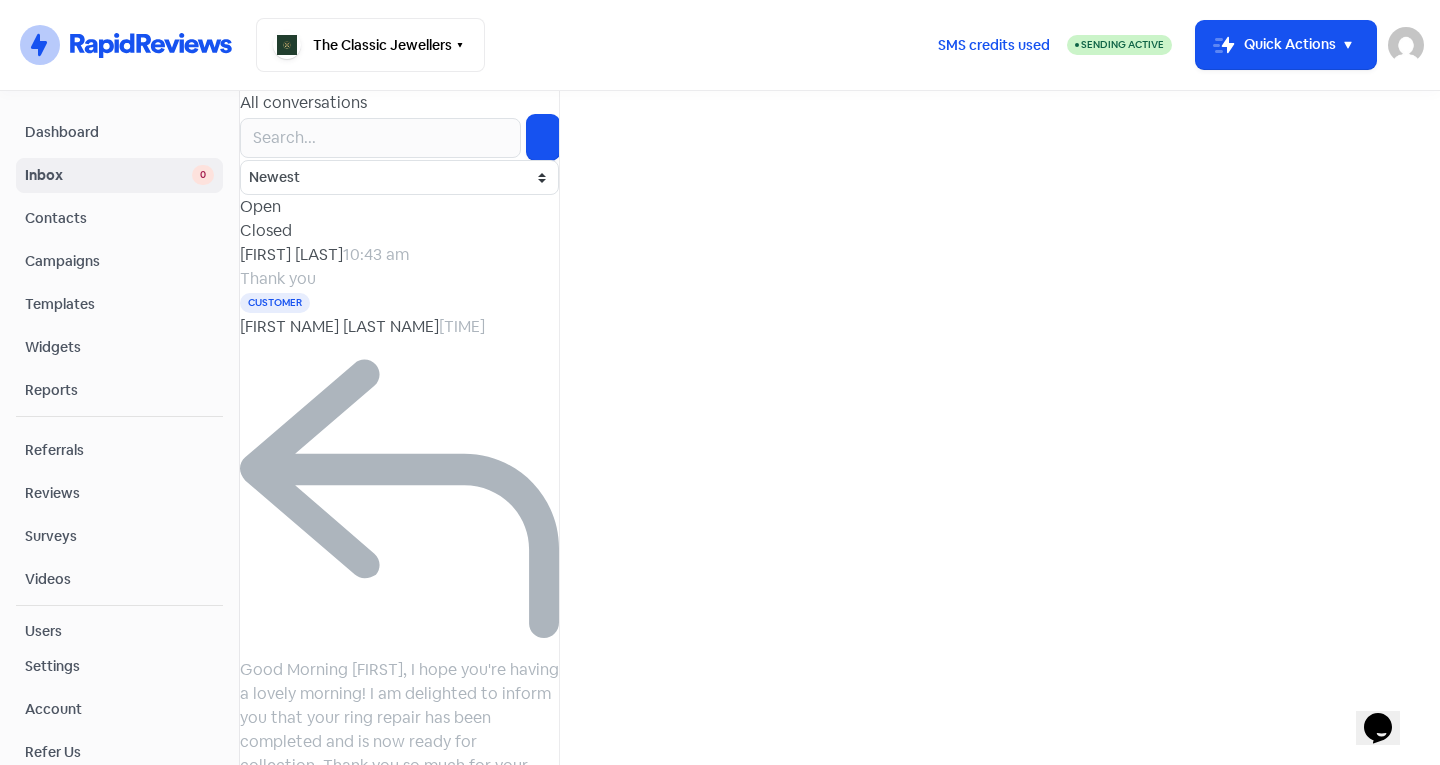 click at bounding box center (400, 77640) 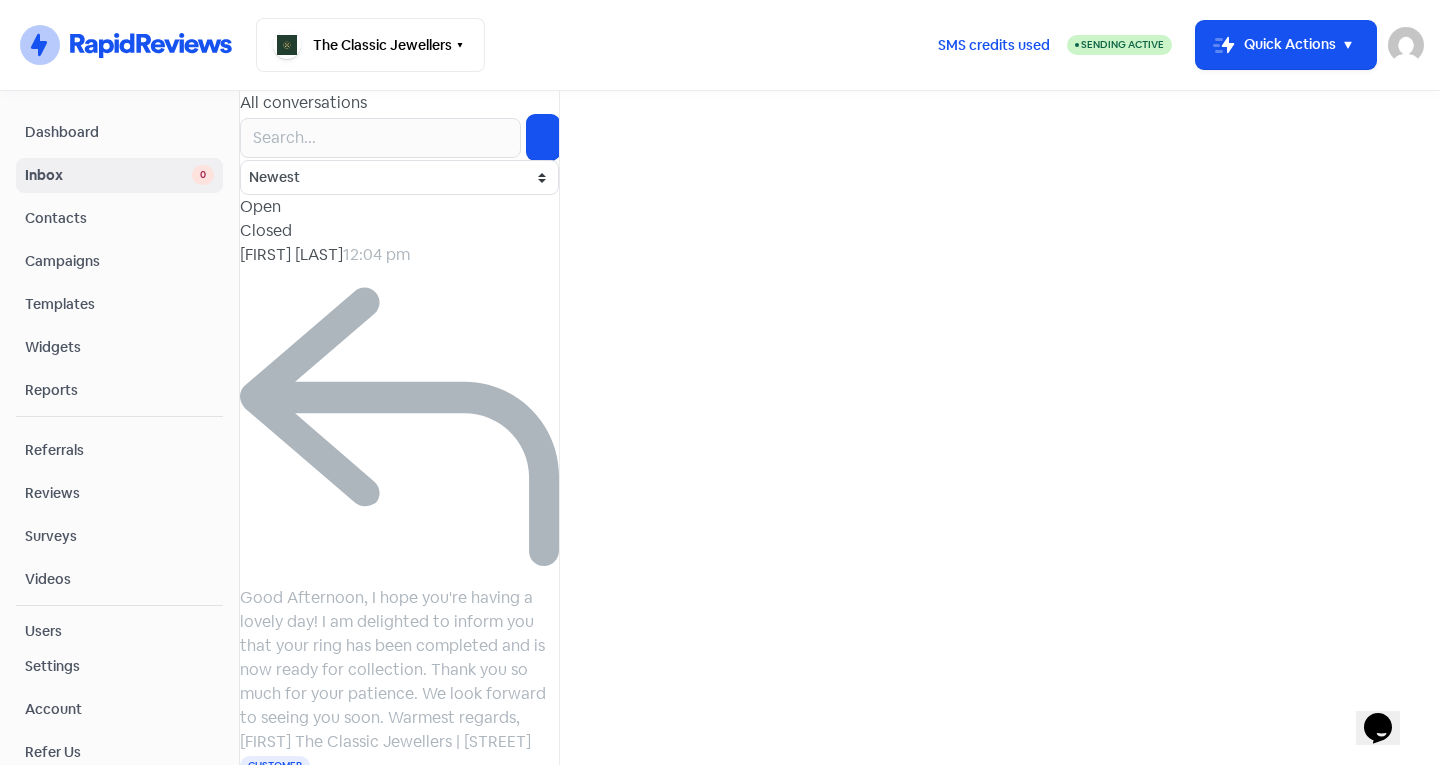 click on "Dashboard Inbox   0 Contacts Campaigns Templates Widgets Reports Referrals Reviews Surveys Videos Users Settings Account Refer Us Documentation
© 2025 RapidReviews" at bounding box center [119, 428] 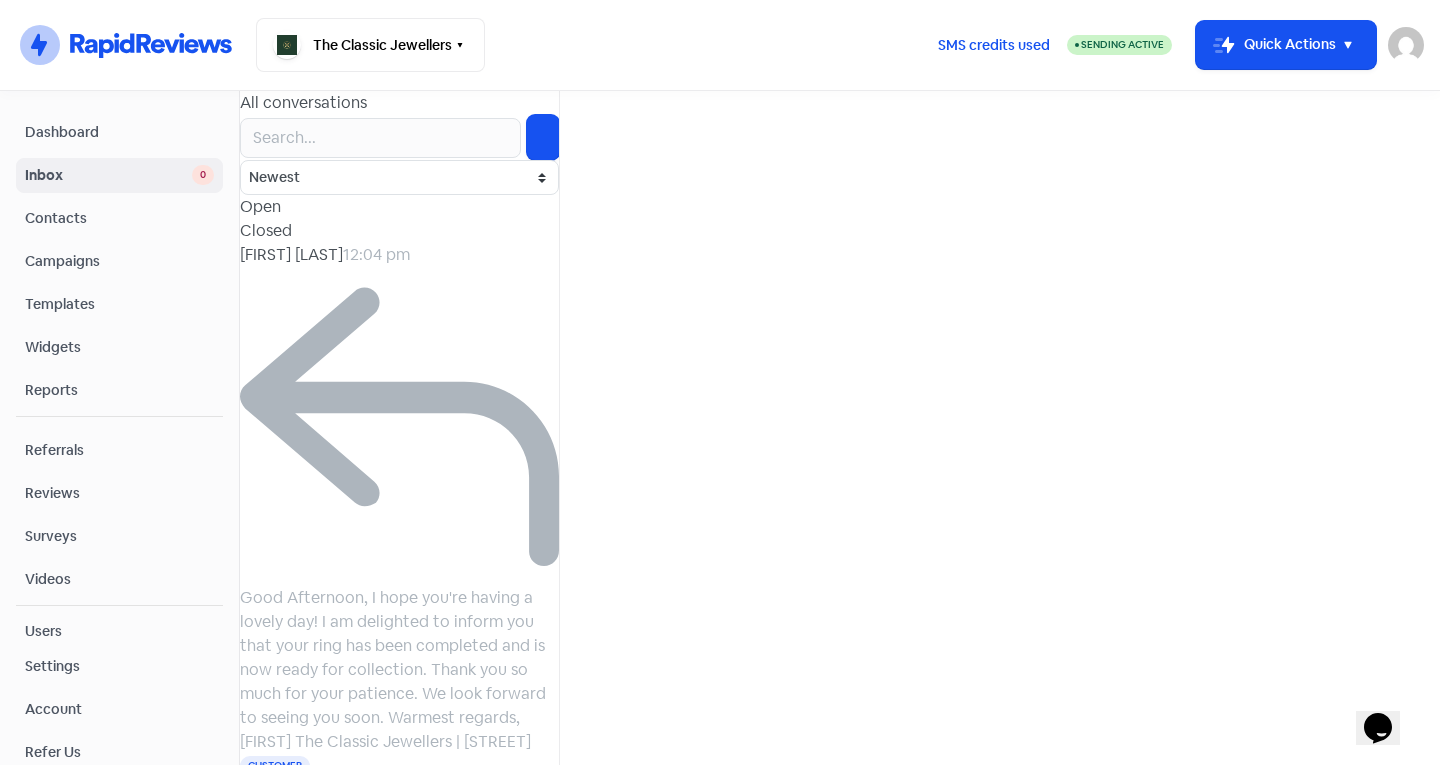 click on "[FIRST] [LAST]" at bounding box center [291, 254] 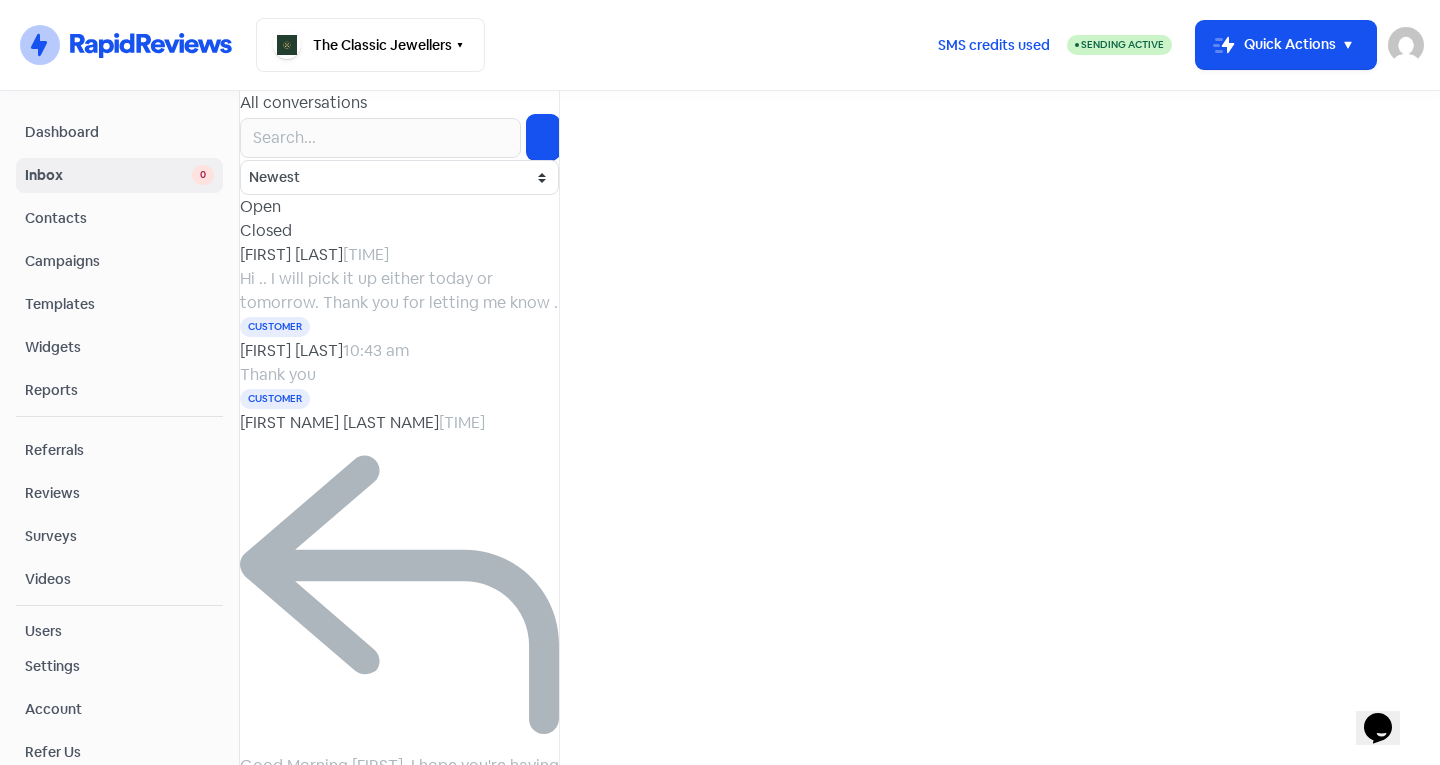 click on "[FIRST] & [FIRST] [MONTH] [YEAR] Hi [FIRST],
Thanks so much! No rush at all, just let us know what day works best for you. We're look forward to seeing you soon.
Warm regards,
Ka | The Classic Jewellers Customer" at bounding box center (399, 4910) 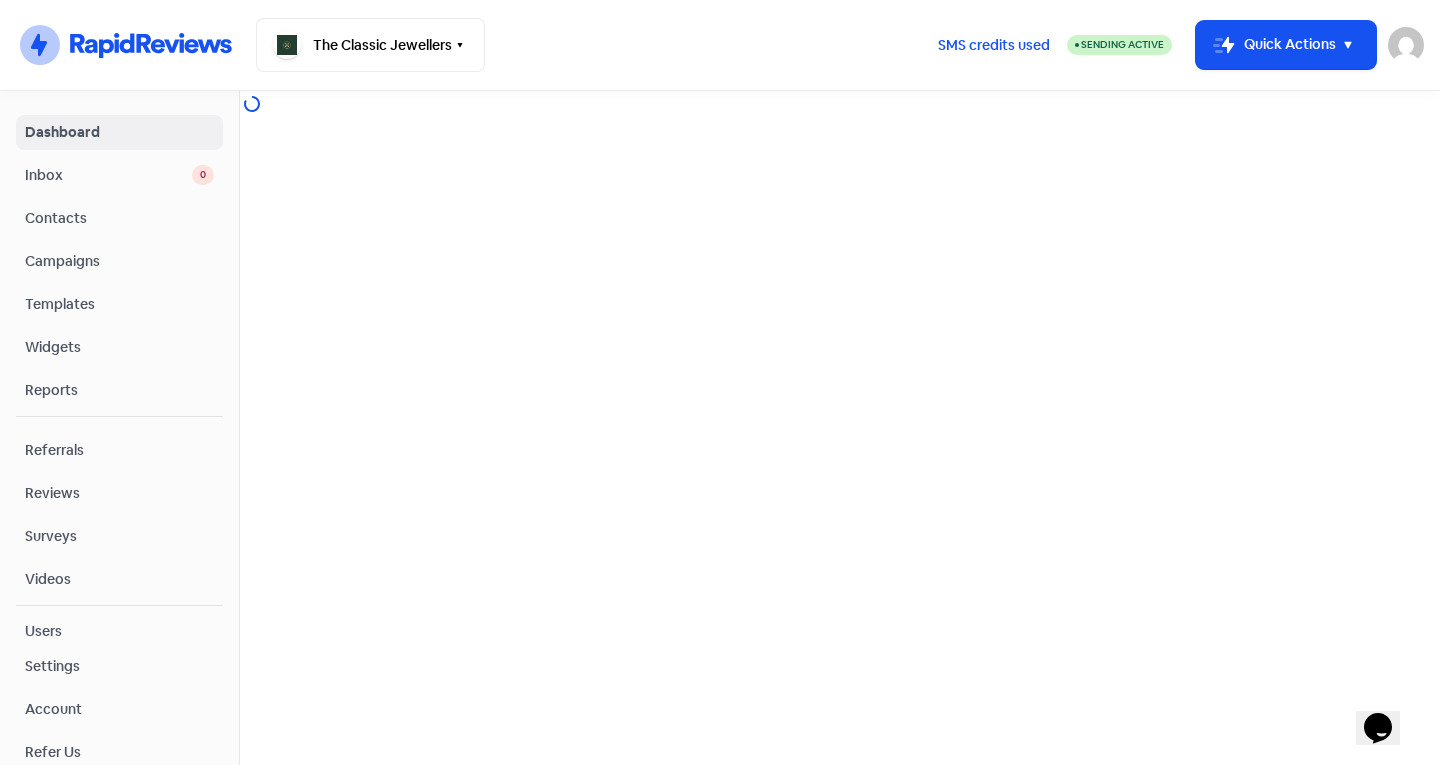 click on "Inbox" at bounding box center [108, 175] 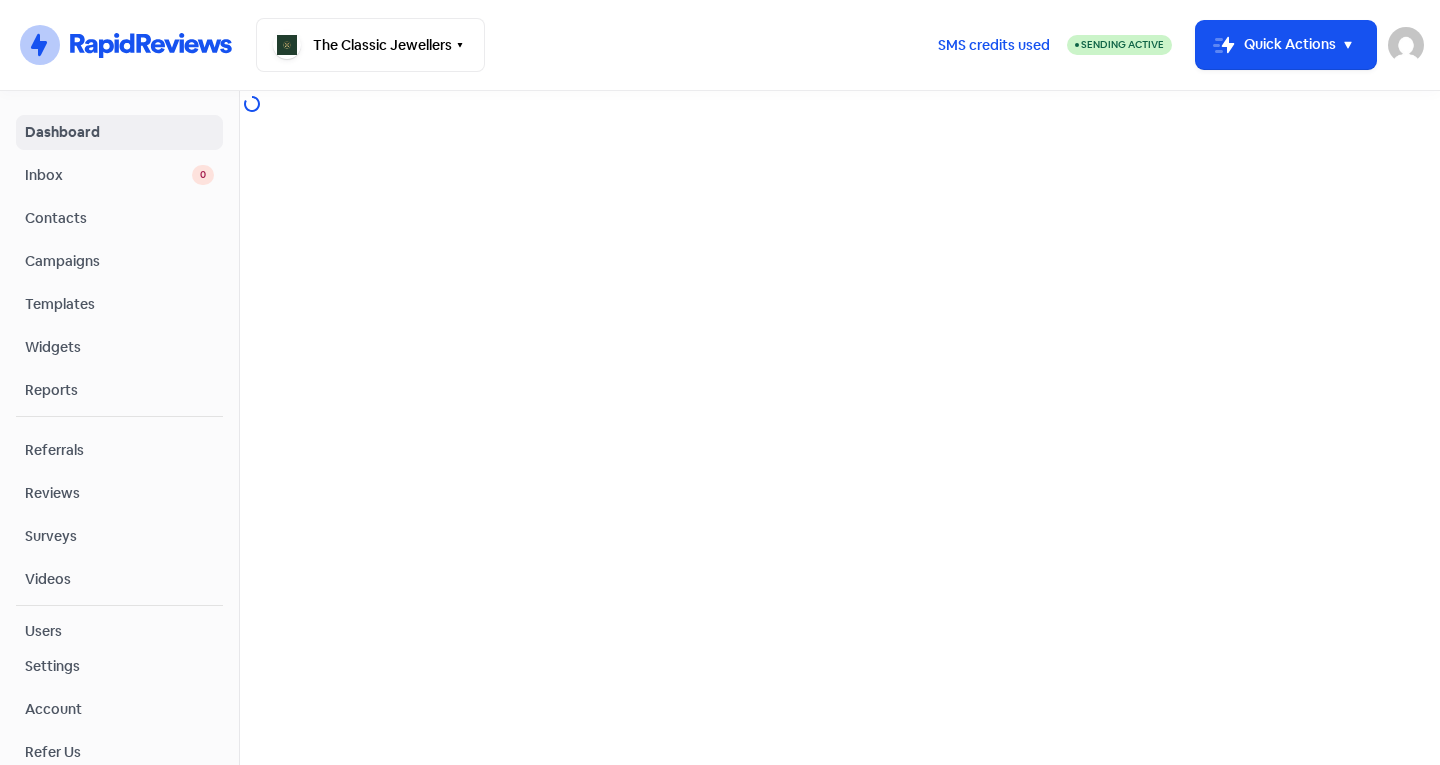 scroll, scrollTop: 0, scrollLeft: 0, axis: both 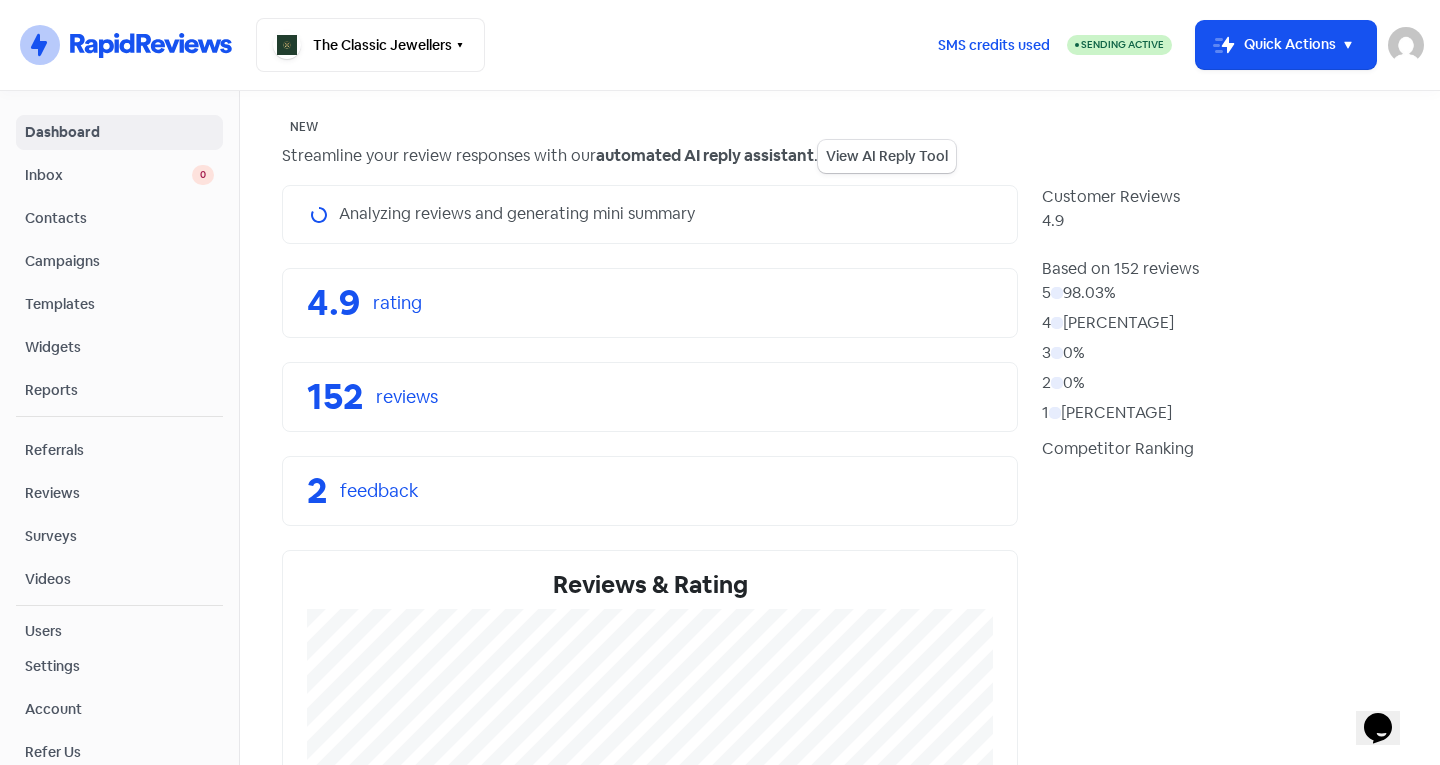 click on "Inbox" at bounding box center [108, 175] 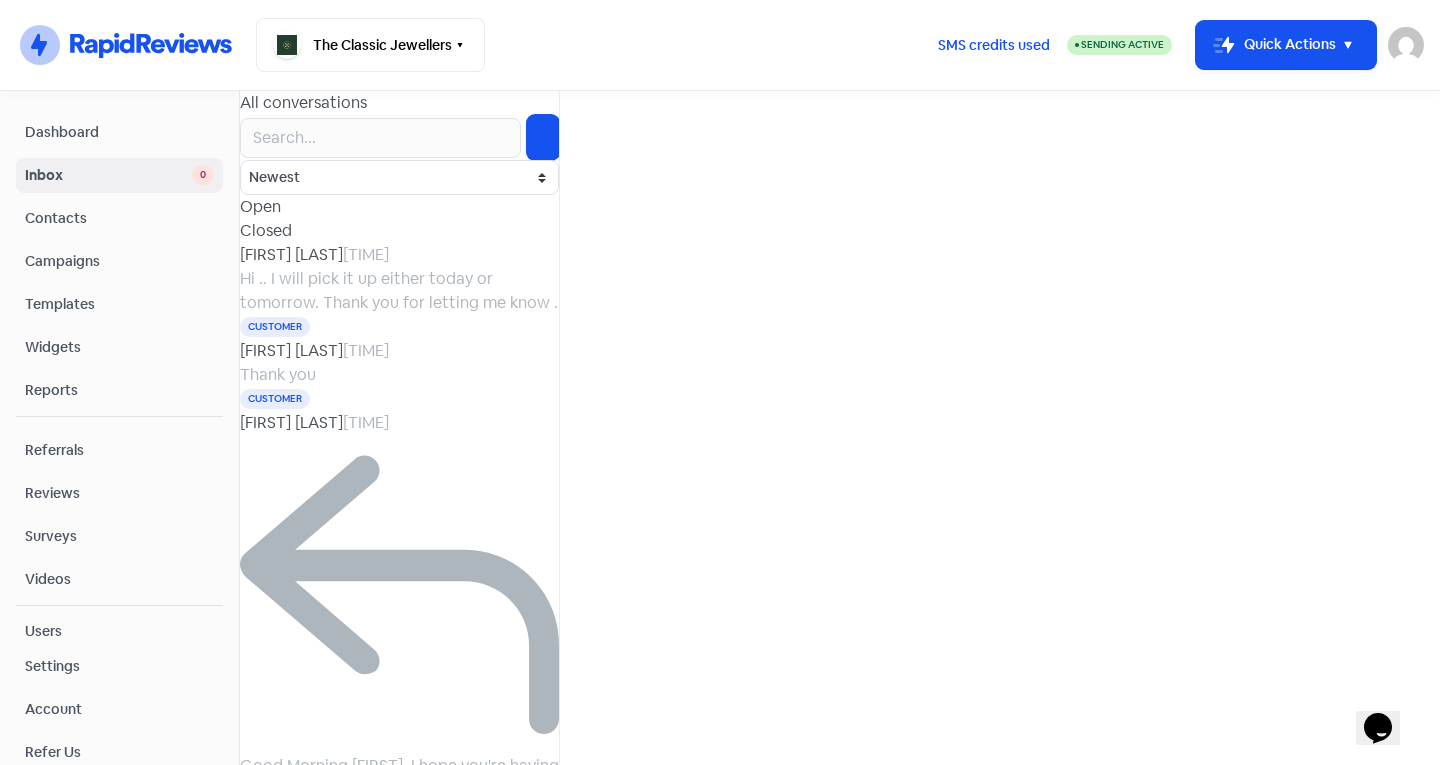 click on "[FIRST] [LAST]" at bounding box center (291, 254) 